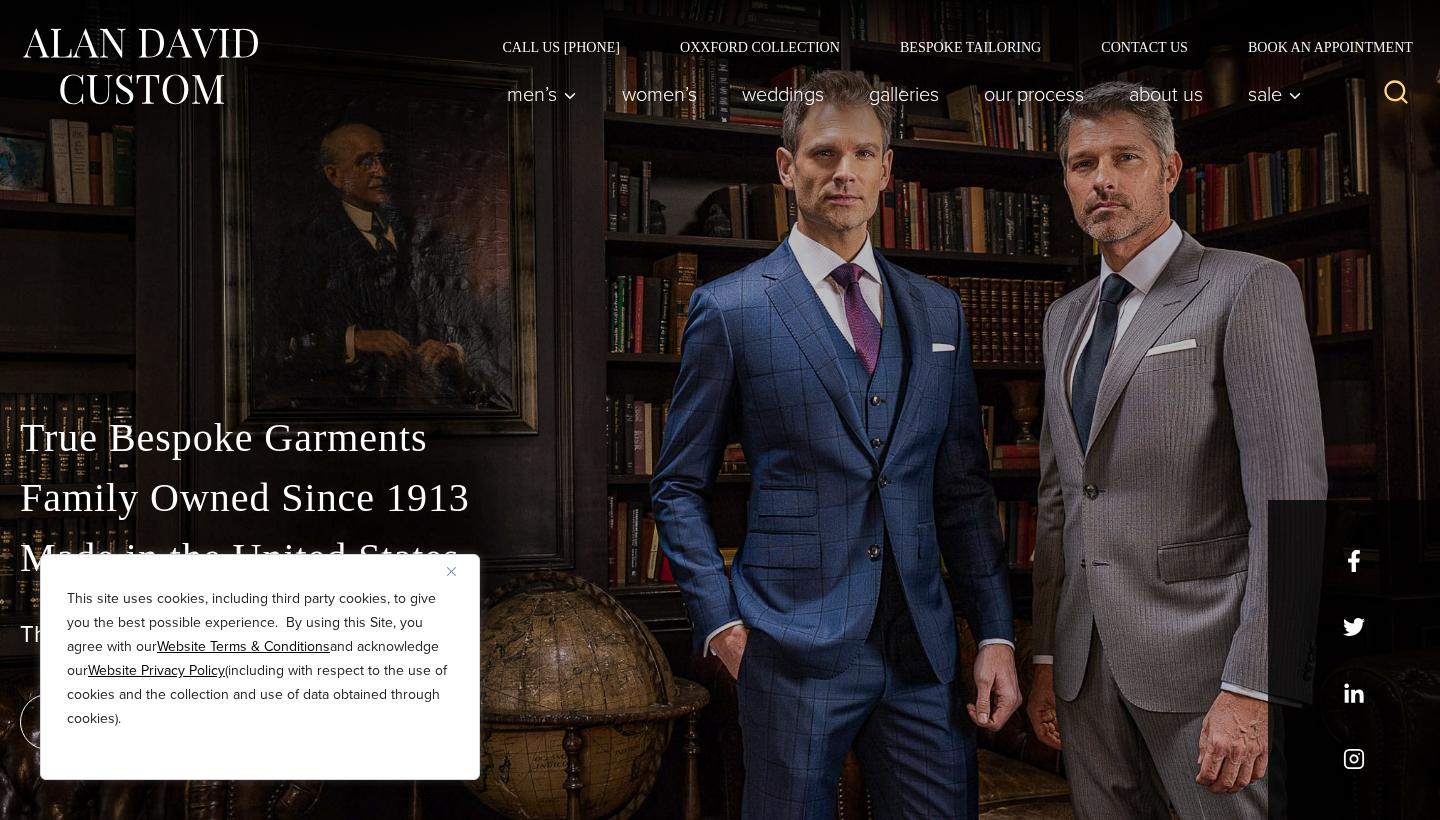 scroll, scrollTop: 0, scrollLeft: 0, axis: both 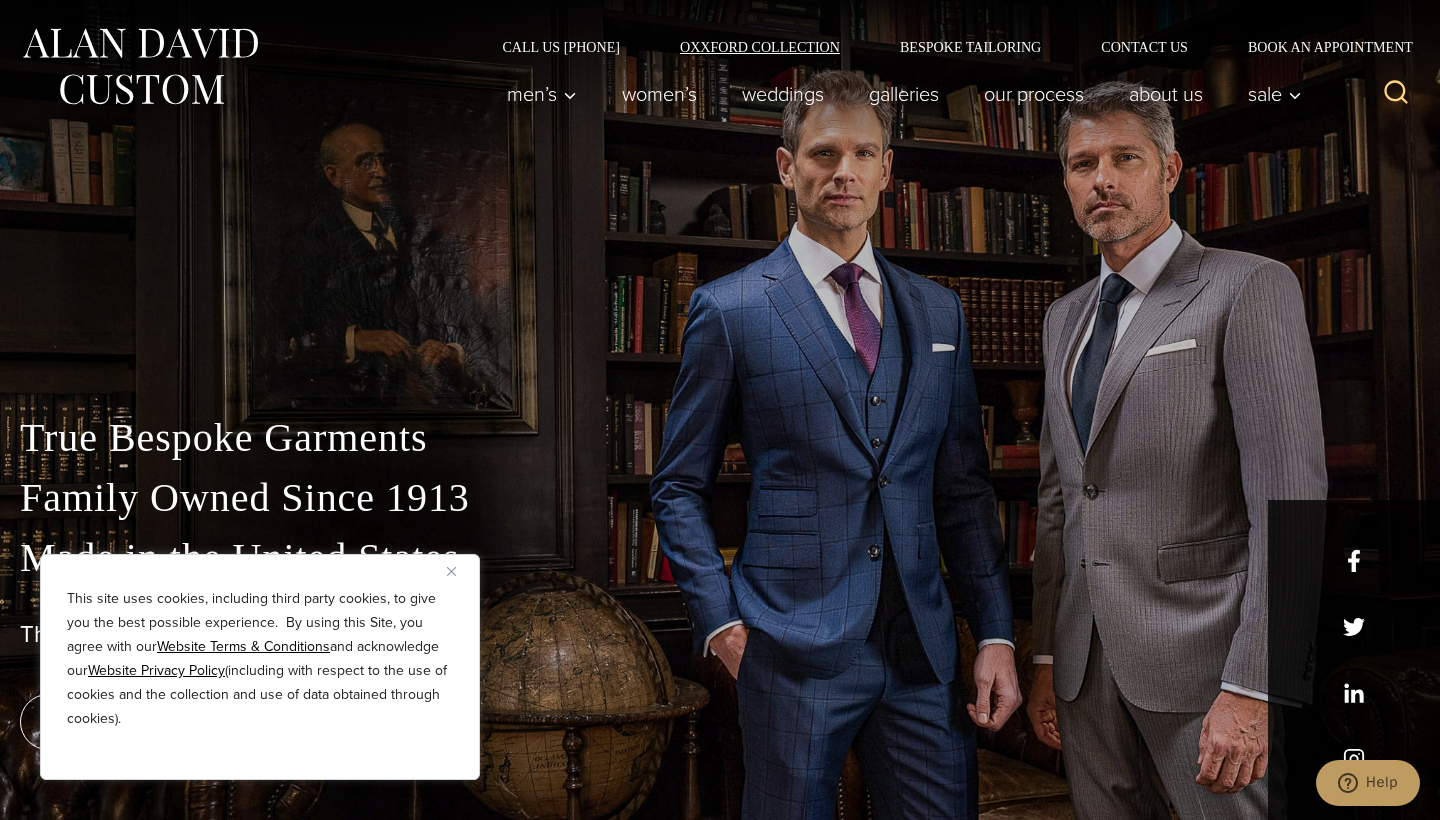 click on "Oxxford Collection" at bounding box center [760, 47] 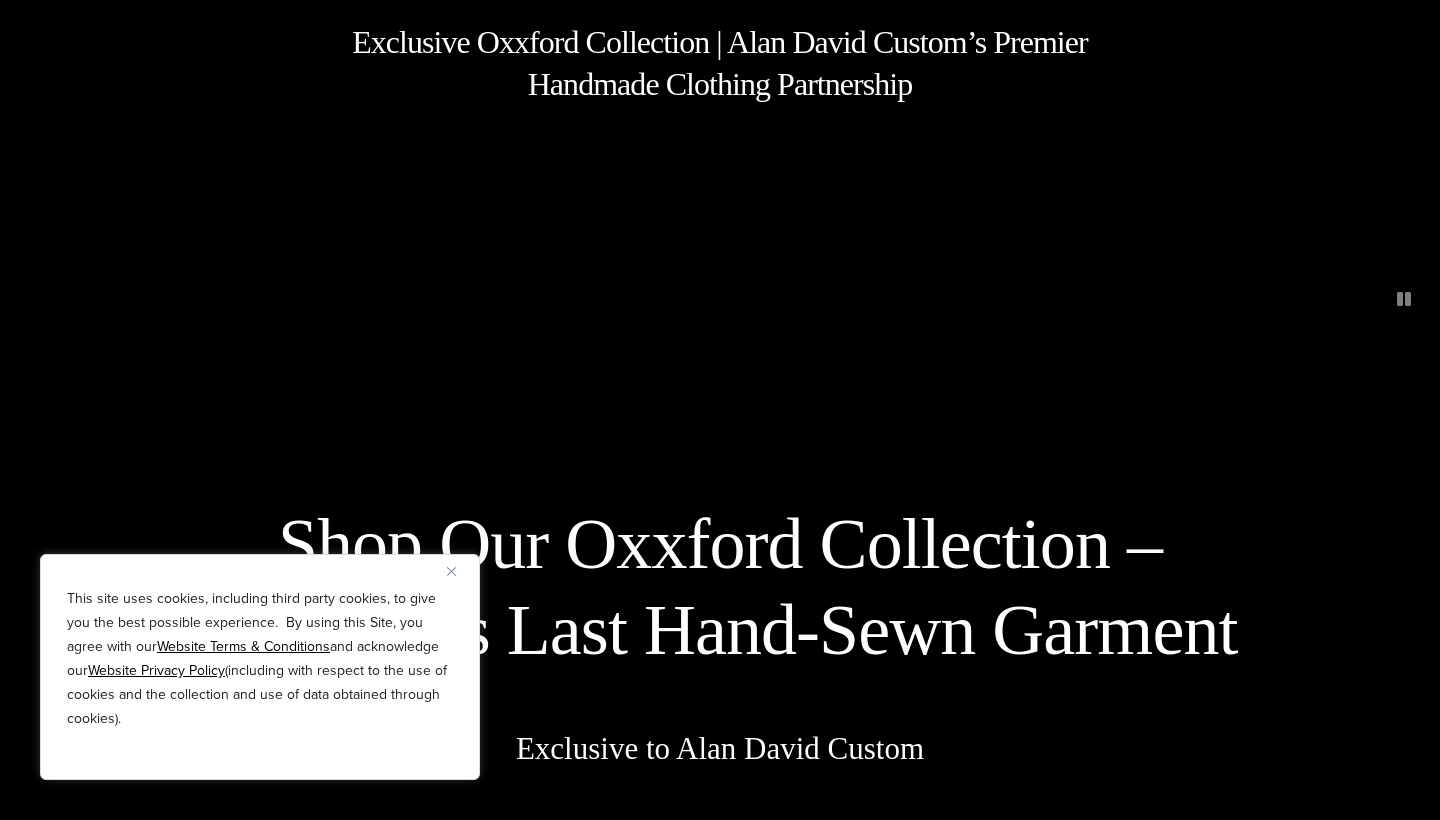scroll, scrollTop: 1024, scrollLeft: 0, axis: vertical 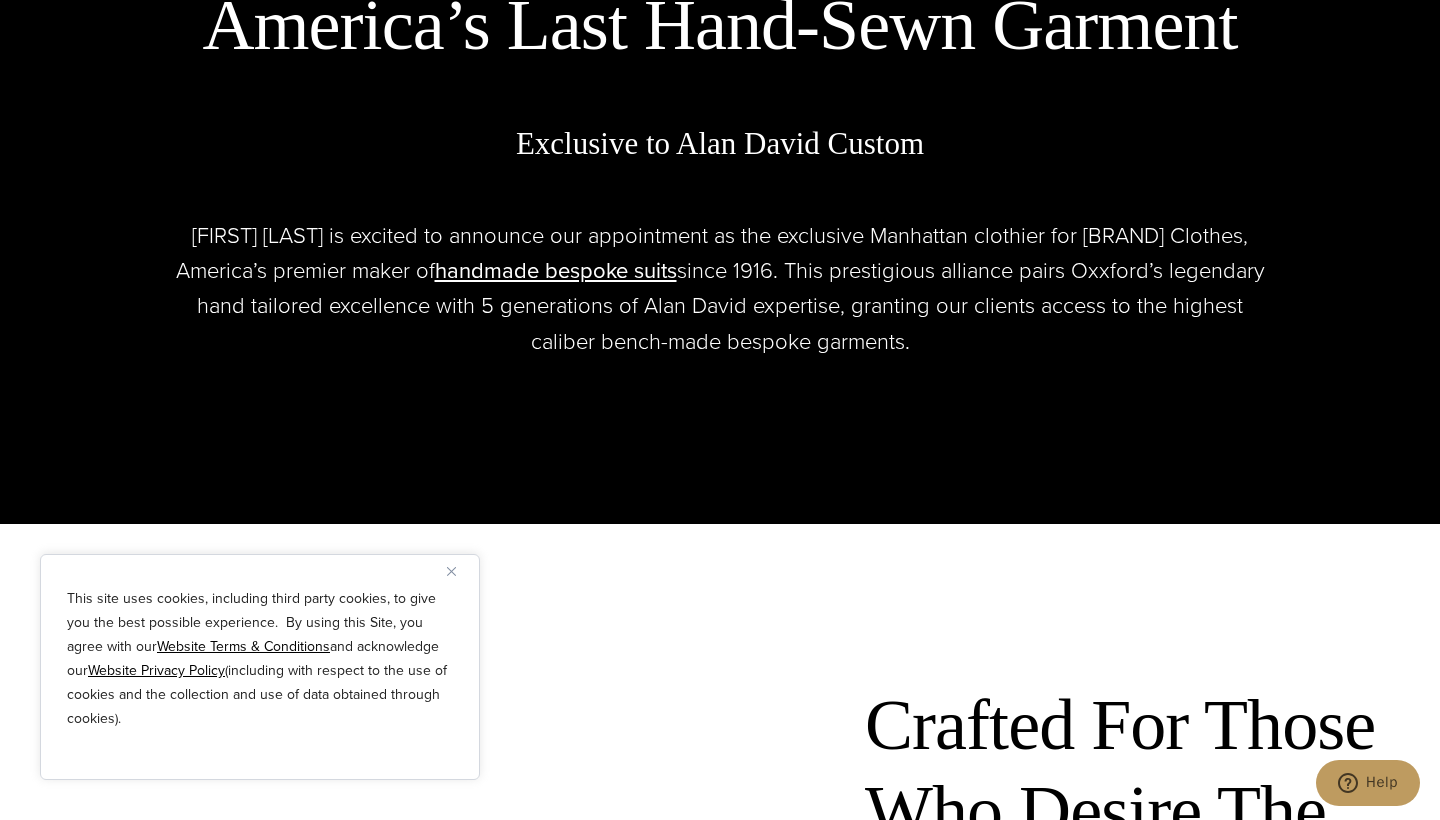click at bounding box center [459, 571] 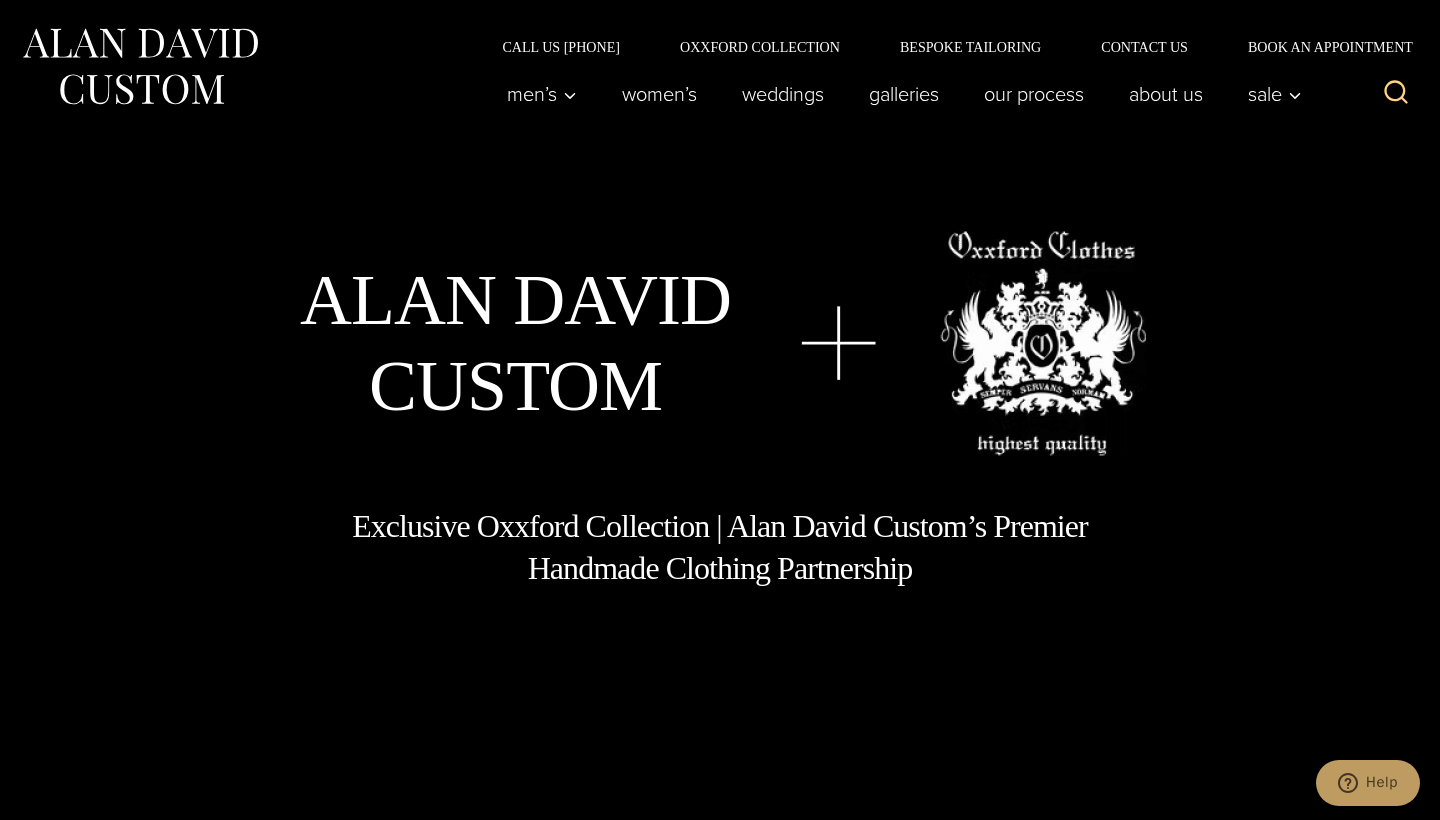 scroll, scrollTop: 0, scrollLeft: 0, axis: both 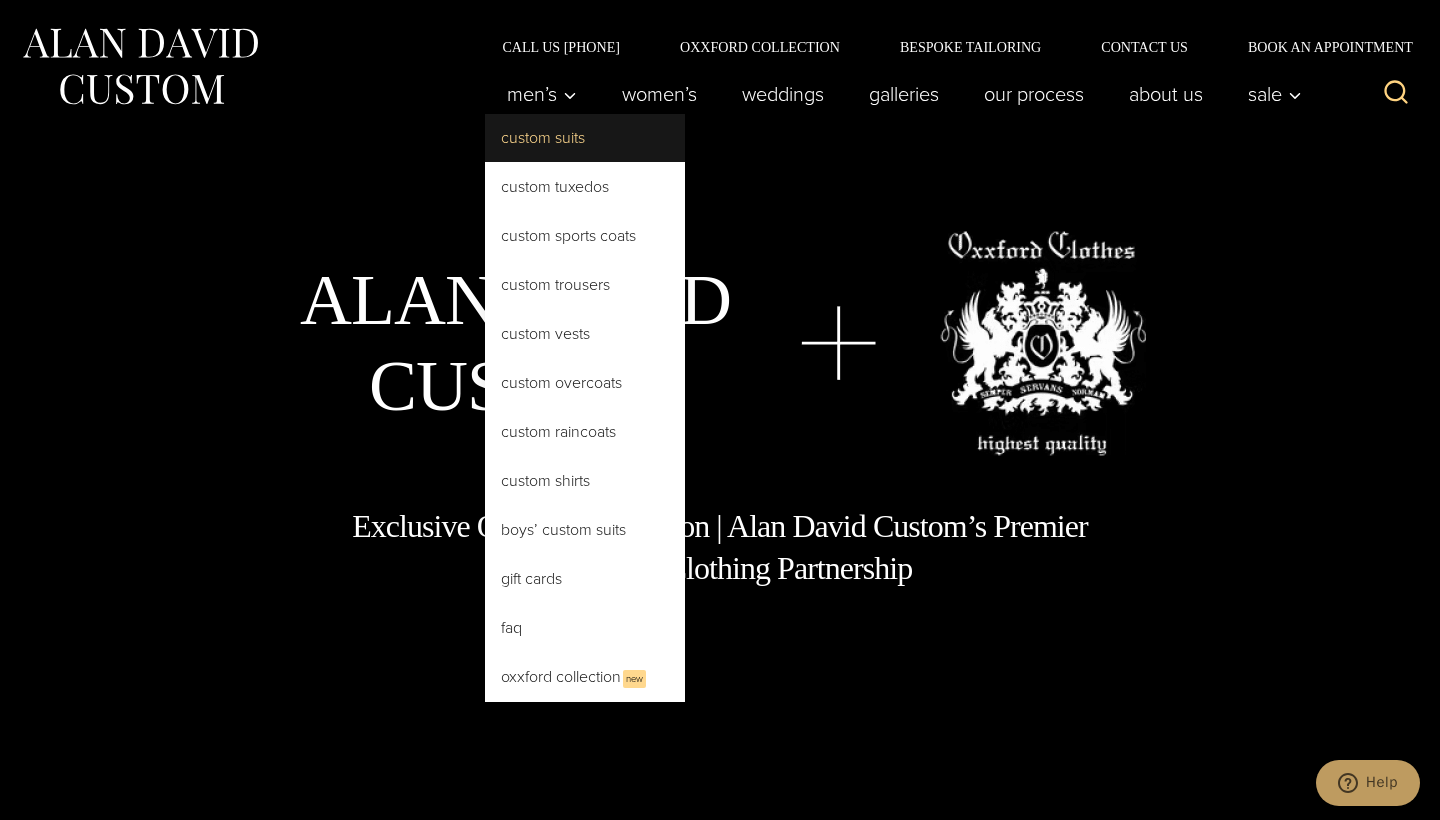 click on "Custom Suits" at bounding box center [585, 138] 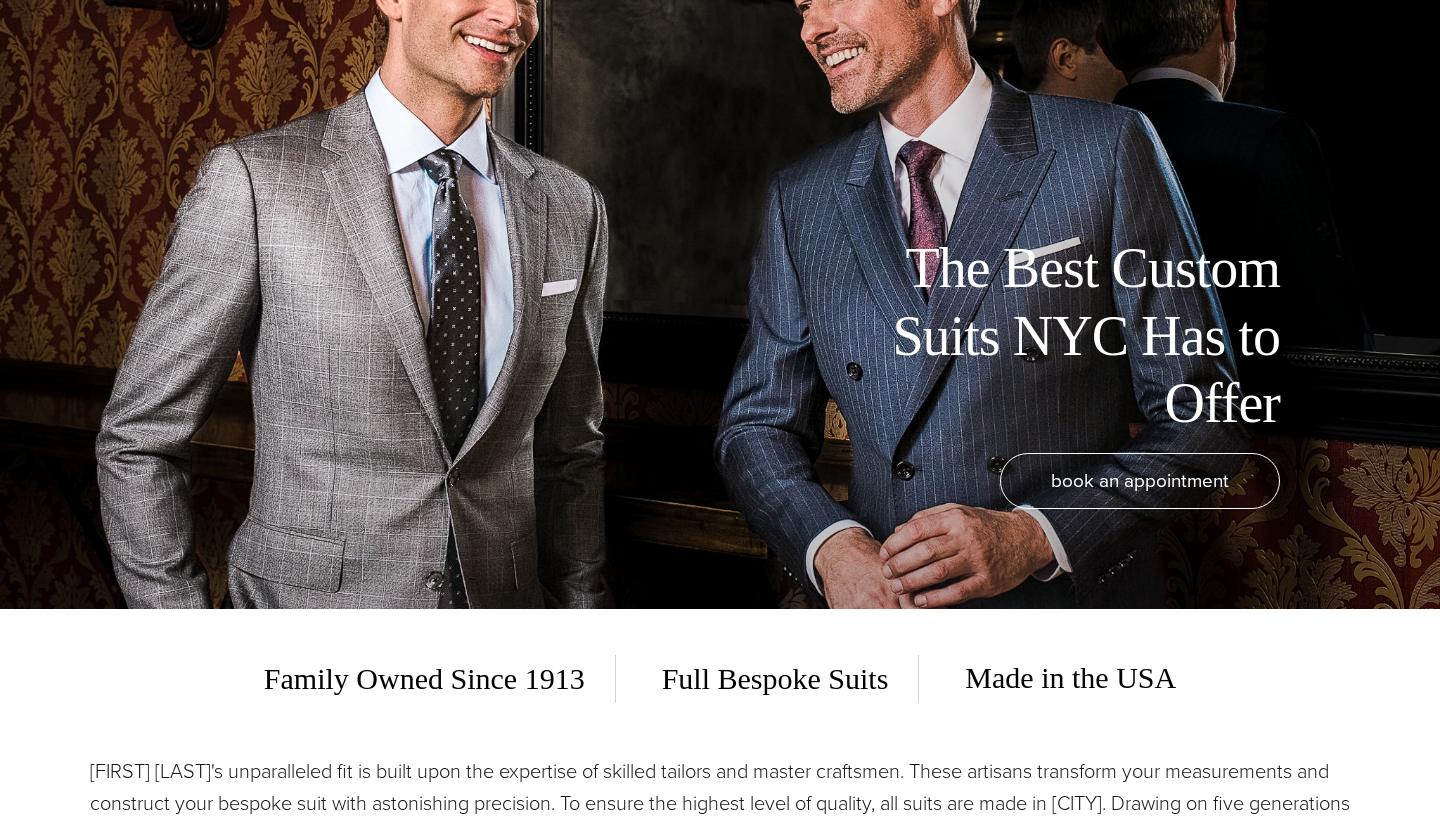 scroll, scrollTop: 477, scrollLeft: 0, axis: vertical 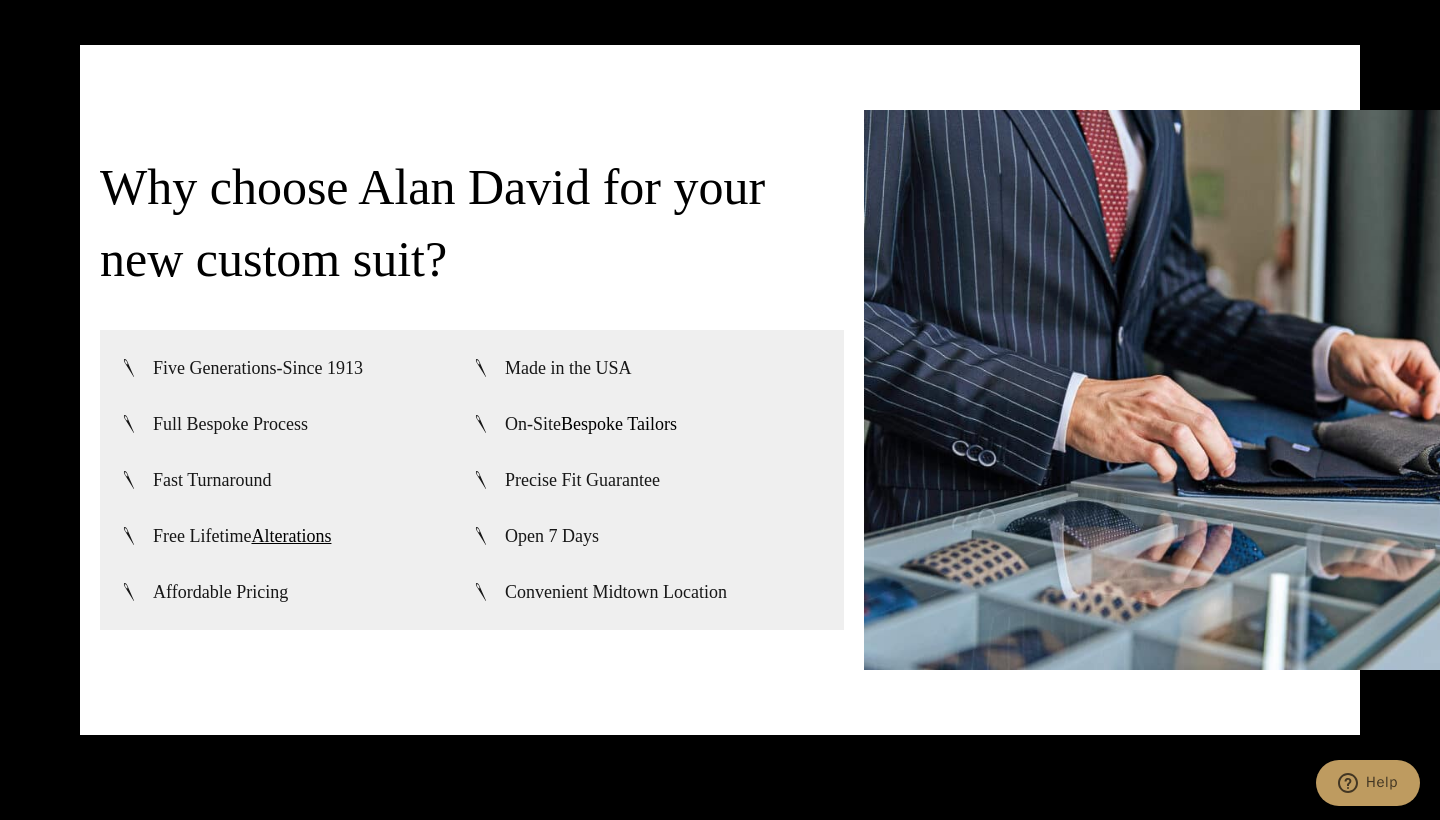 click on "Bespoke Tailors" at bounding box center [619, 424] 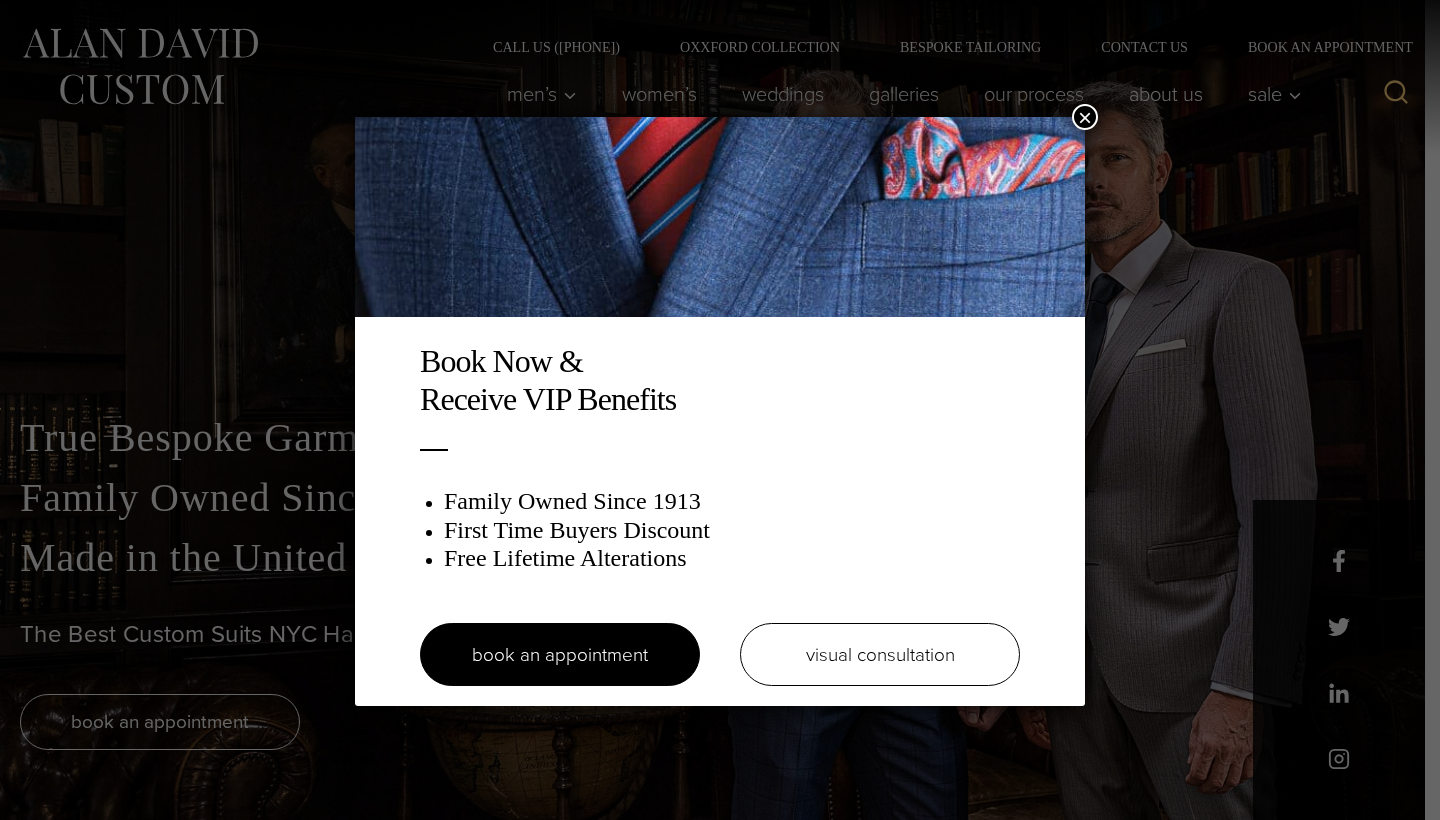 scroll, scrollTop: 0, scrollLeft: 0, axis: both 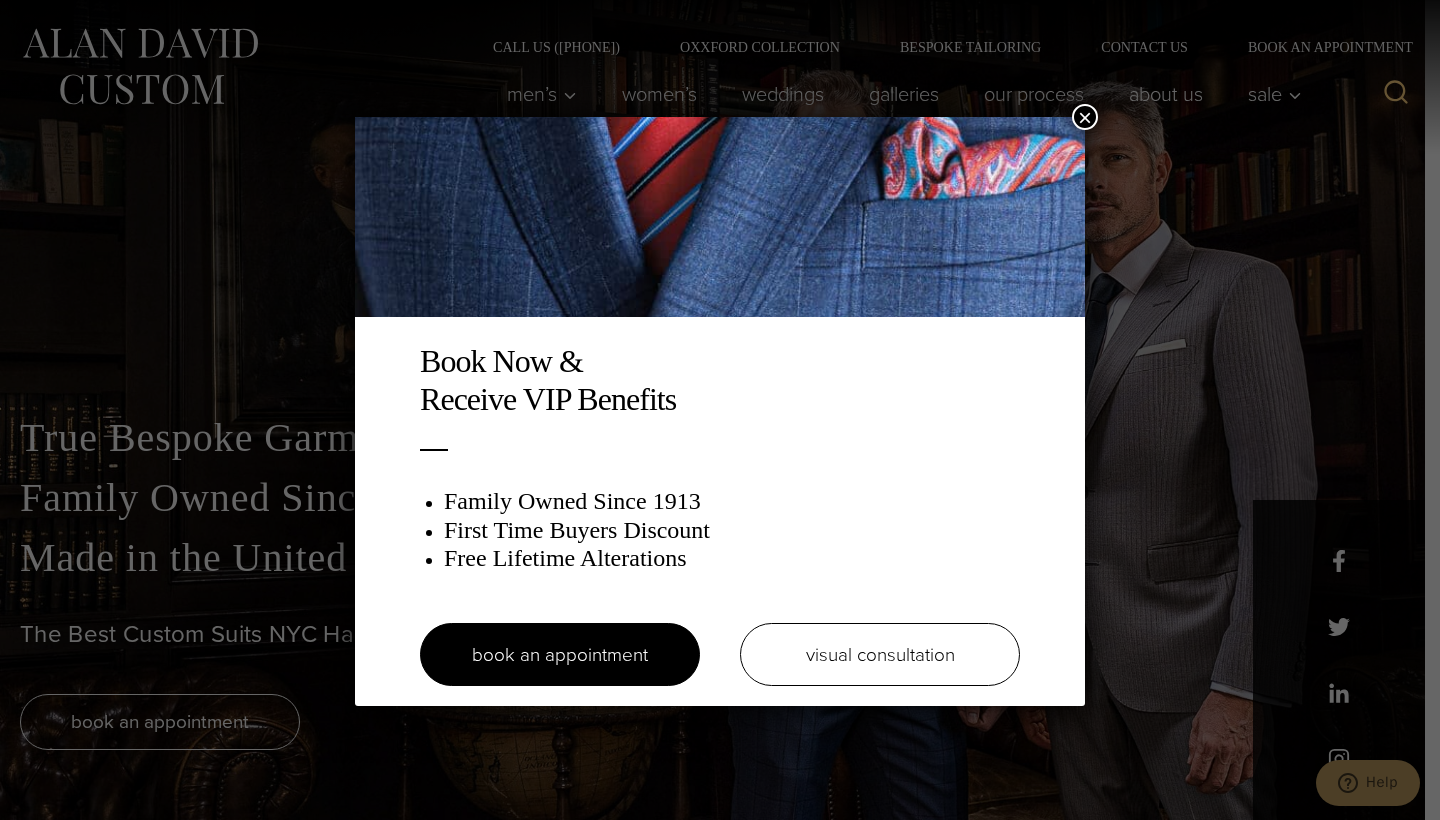 click on "×" at bounding box center [1085, 117] 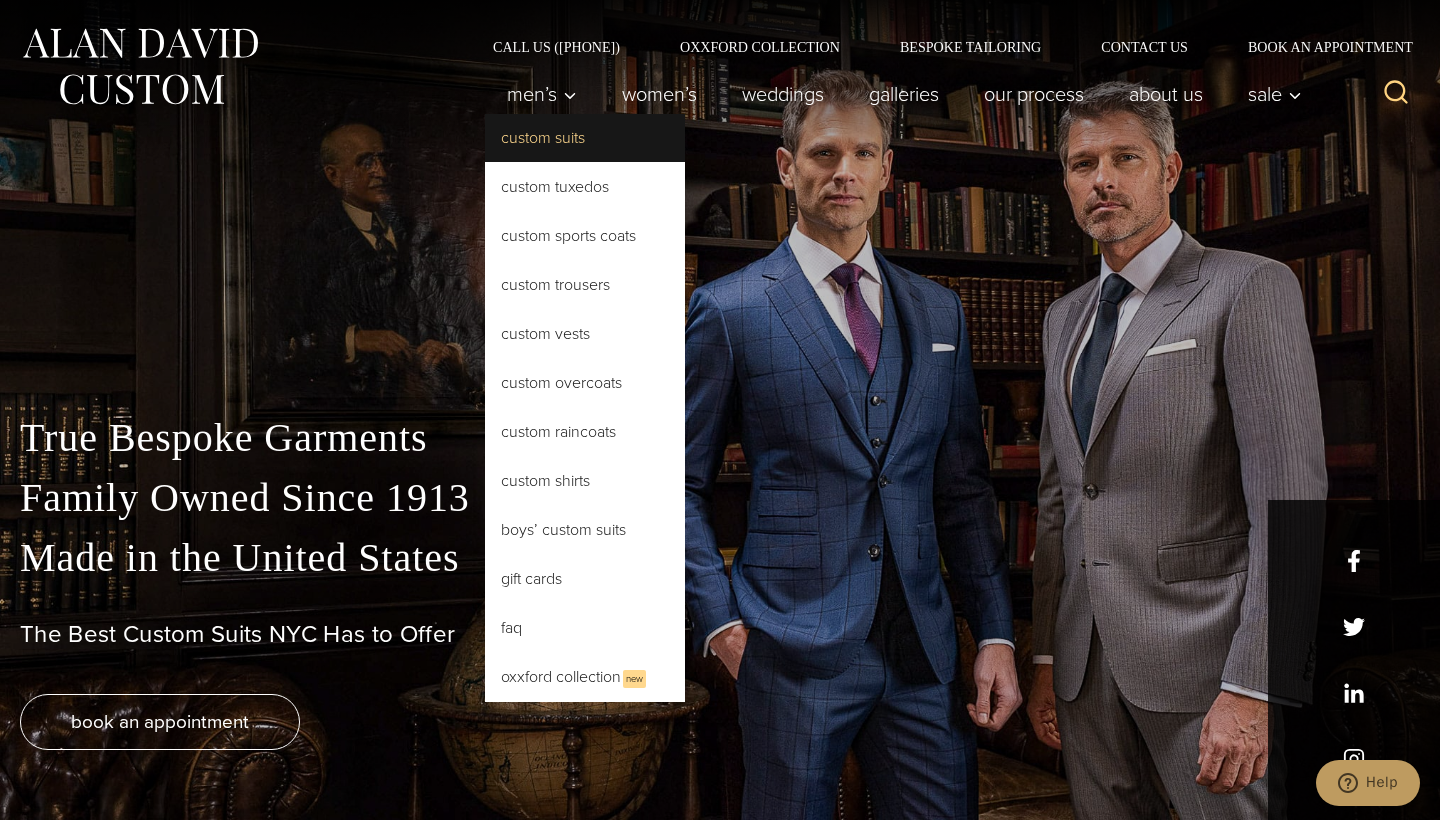 click on "Custom Suits" at bounding box center [585, 138] 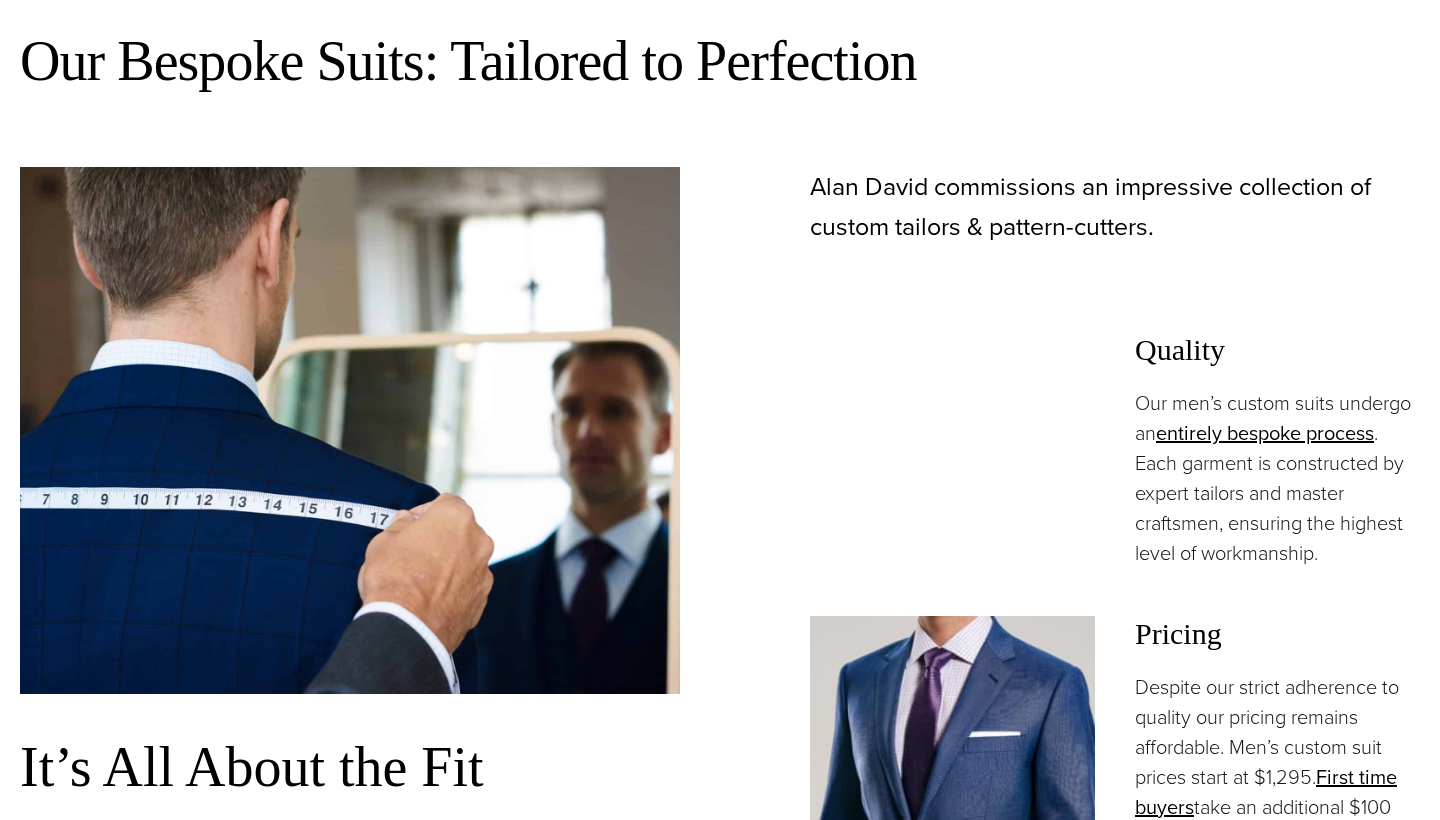 scroll, scrollTop: 1244, scrollLeft: 0, axis: vertical 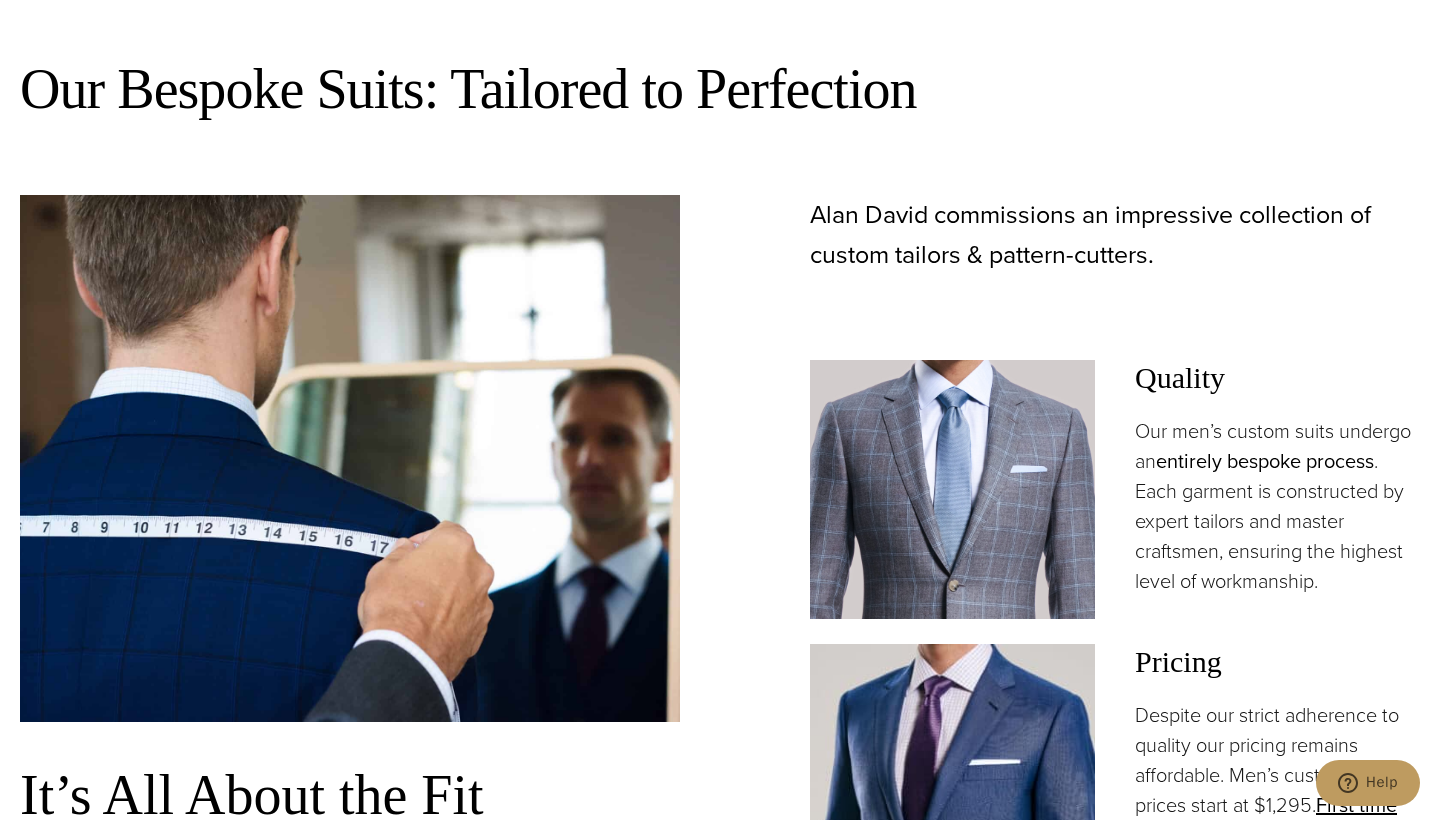 click on "entirely bespoke process" at bounding box center (1265, 461) 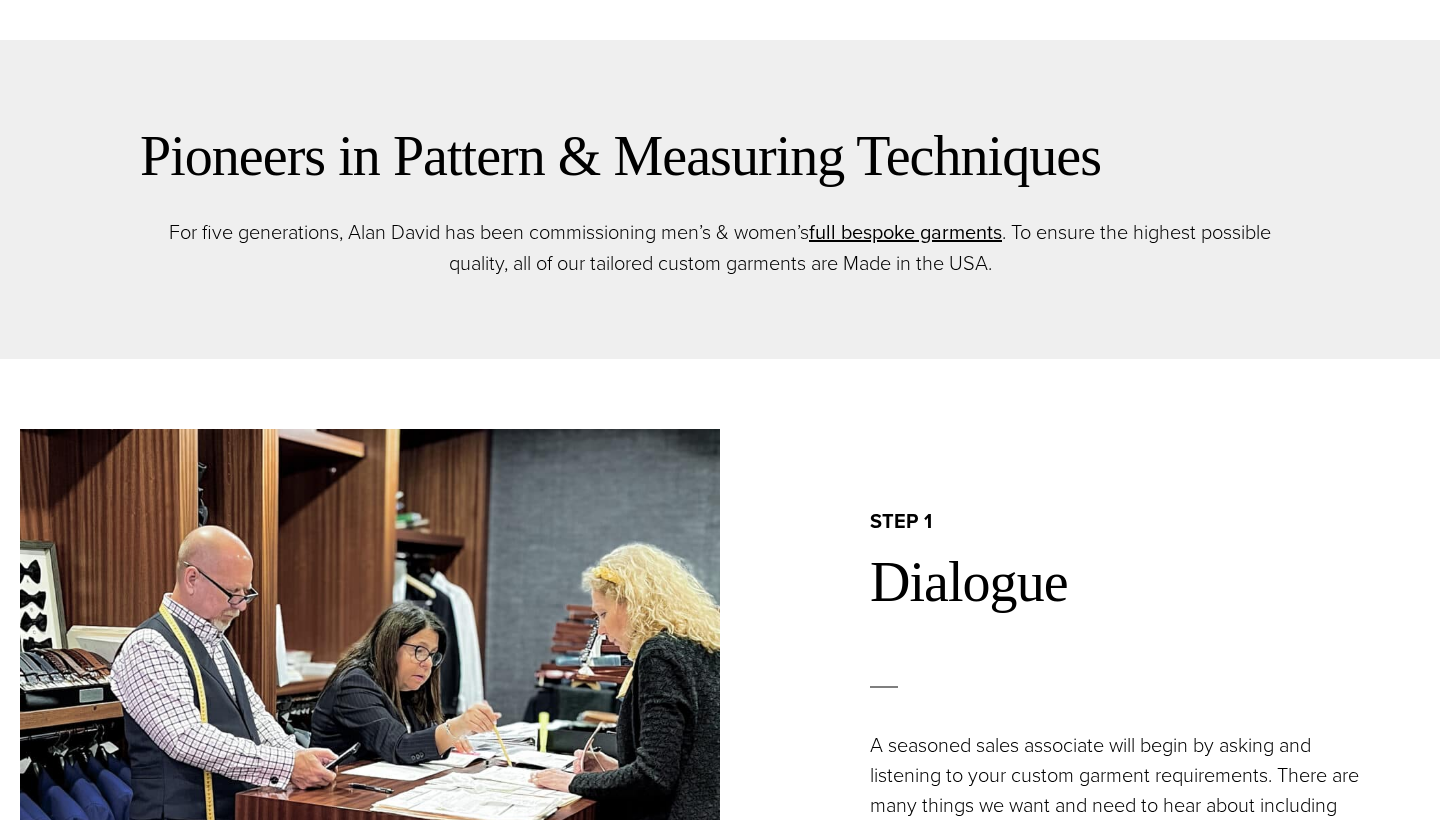scroll, scrollTop: 0, scrollLeft: 0, axis: both 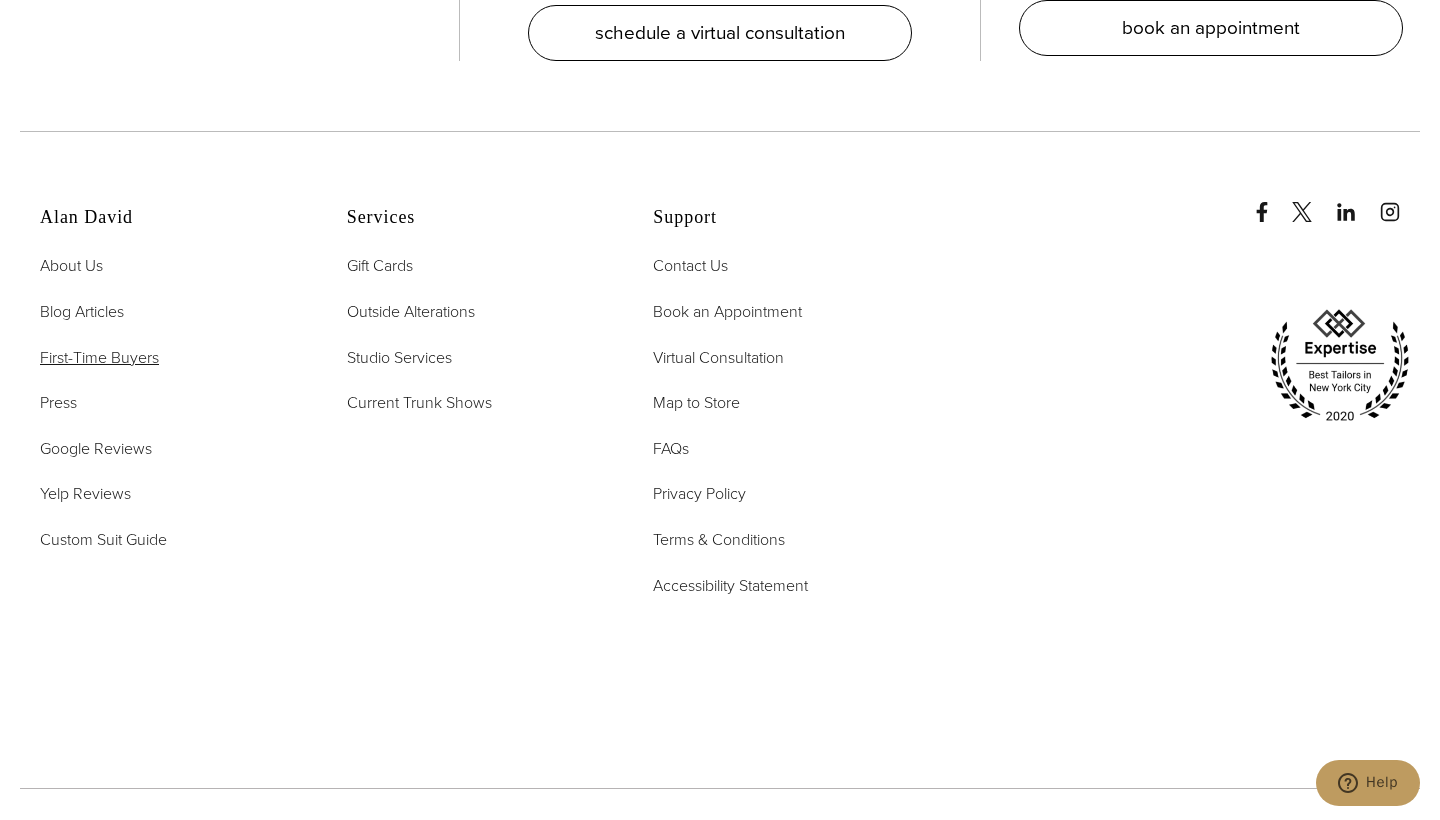 click on "First-Time Buyers" at bounding box center [99, 357] 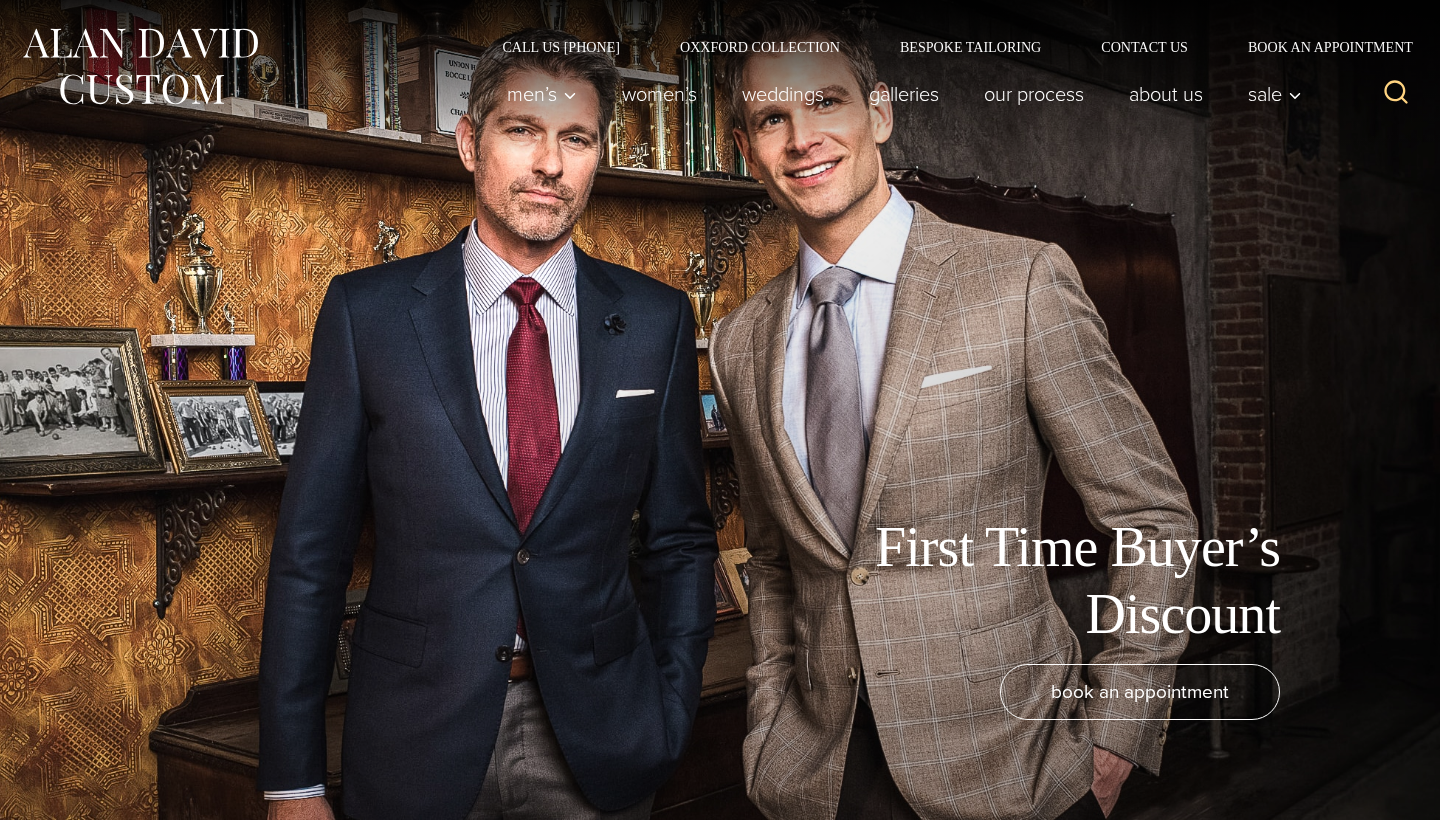 scroll, scrollTop: 0, scrollLeft: 0, axis: both 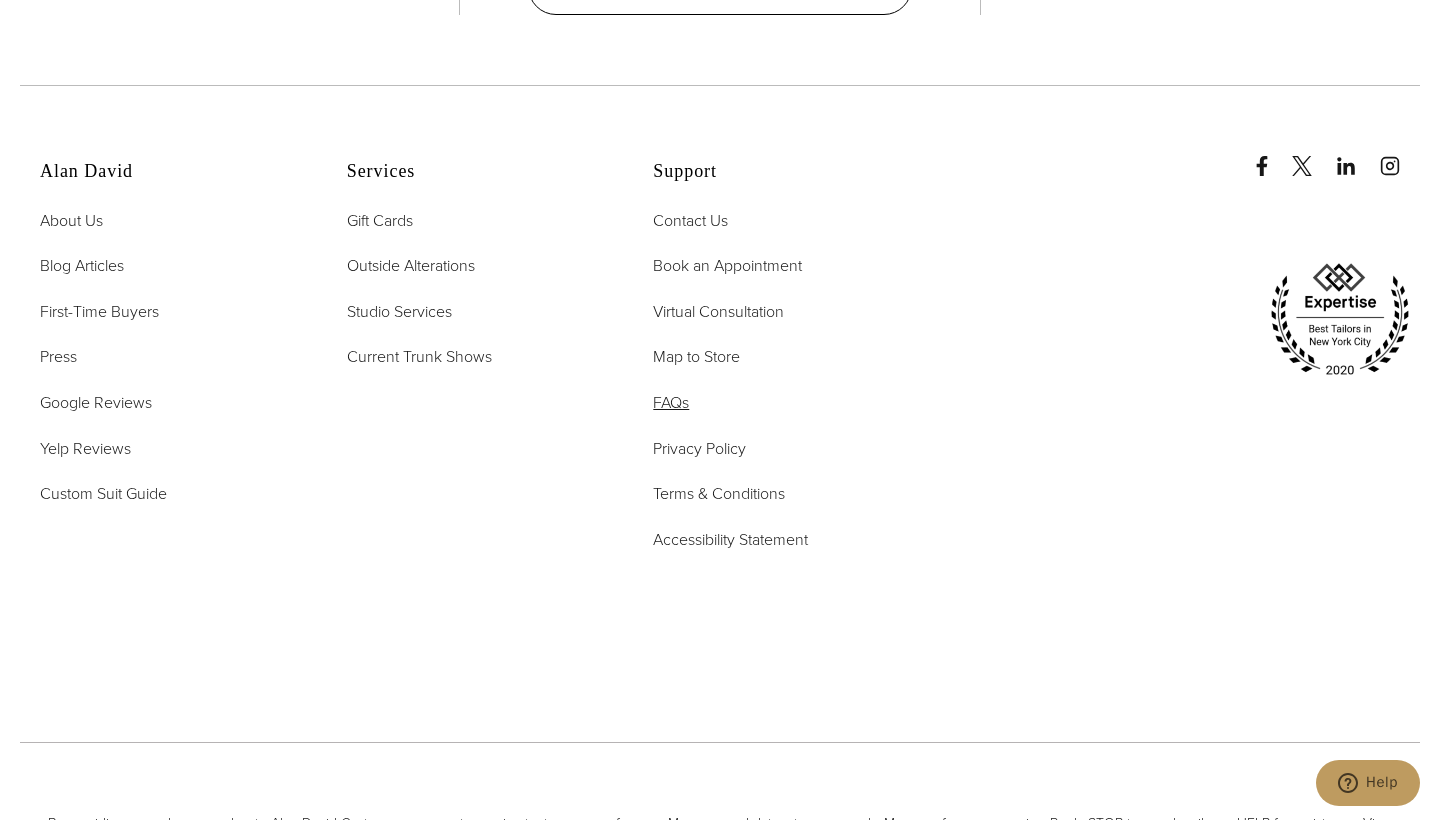 click on "FAQs" at bounding box center [671, 402] 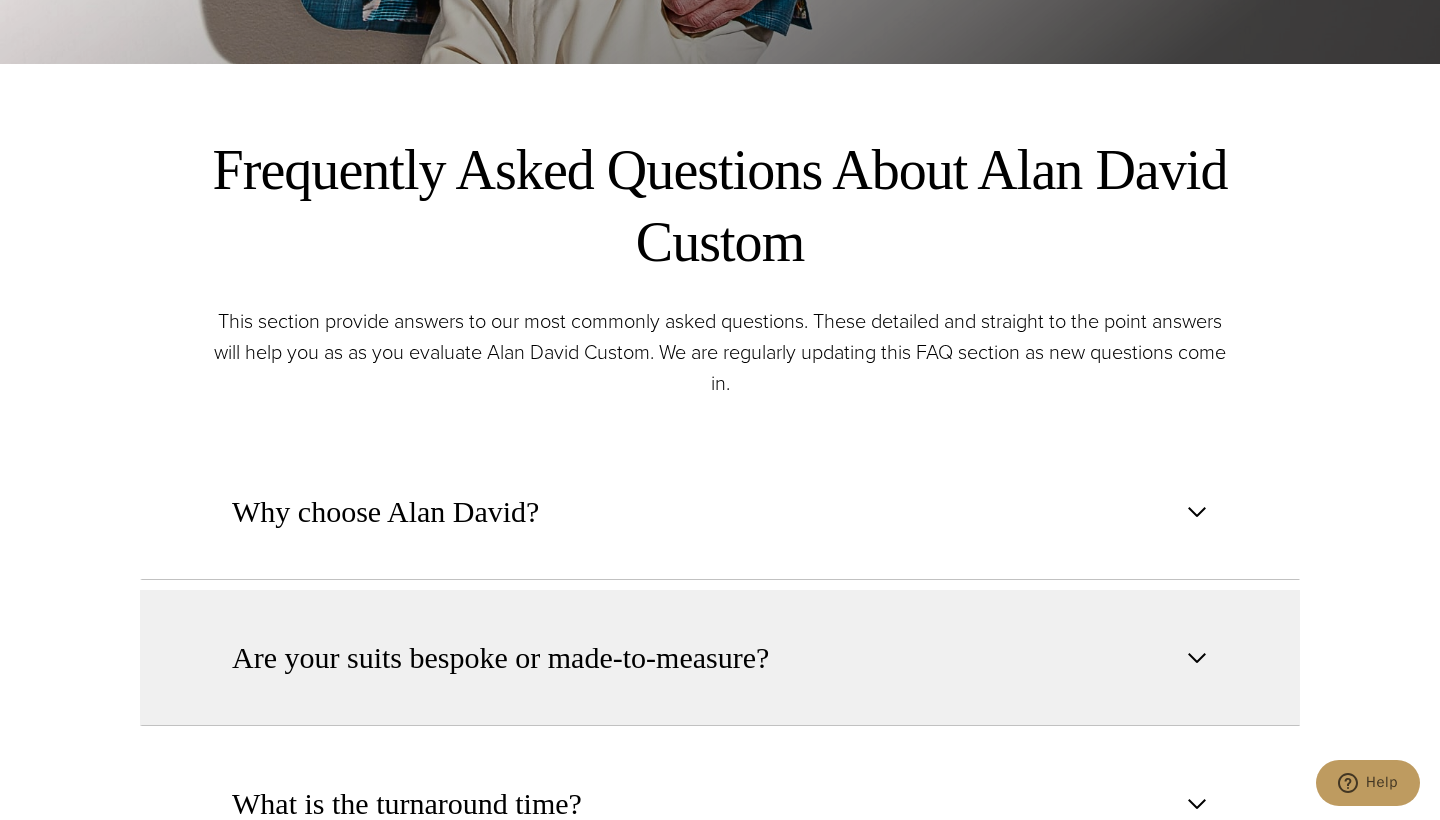 scroll, scrollTop: 972, scrollLeft: 0, axis: vertical 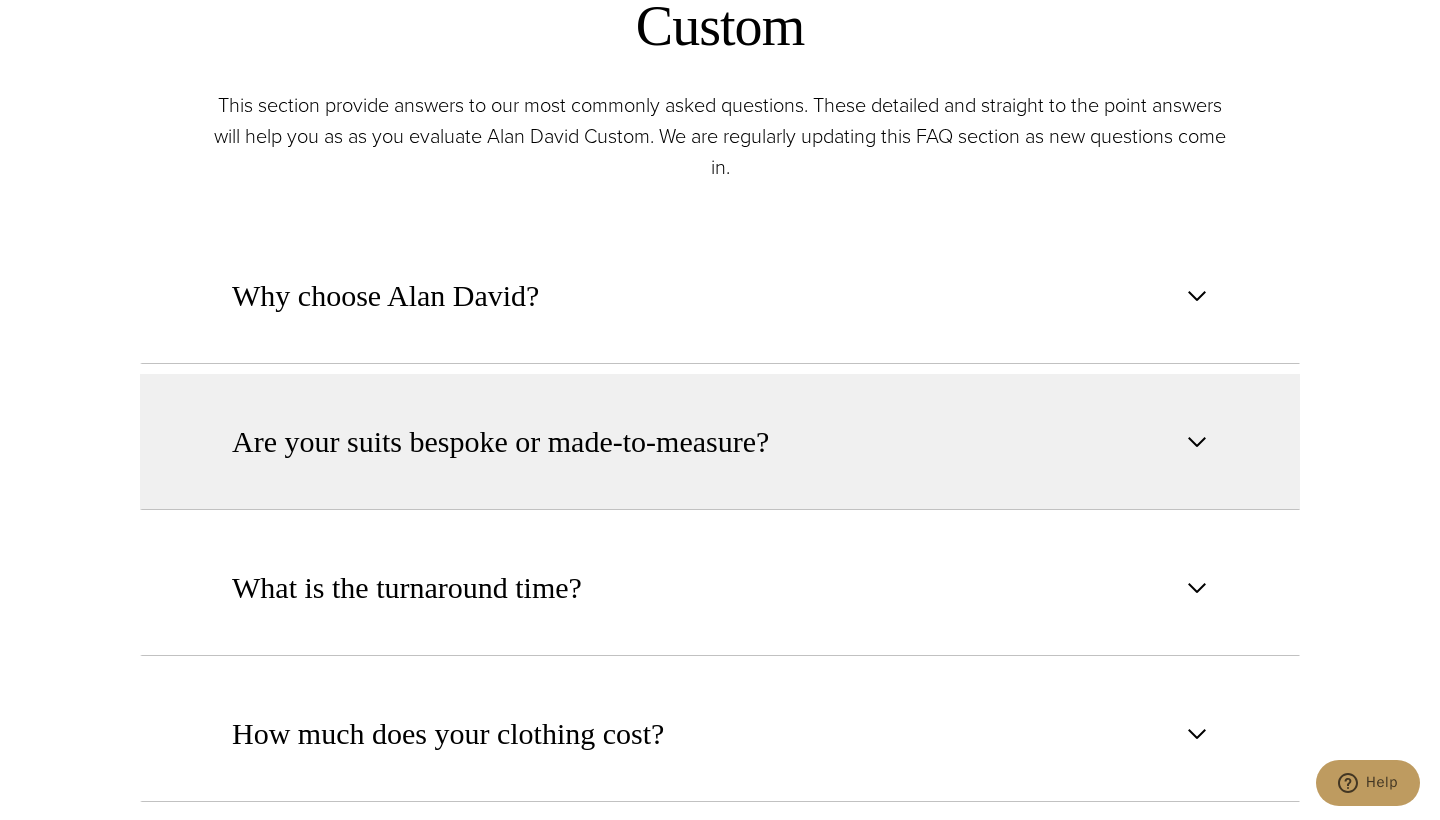 click on "Are your suits bespoke or made-to-measure?" at bounding box center [500, 442] 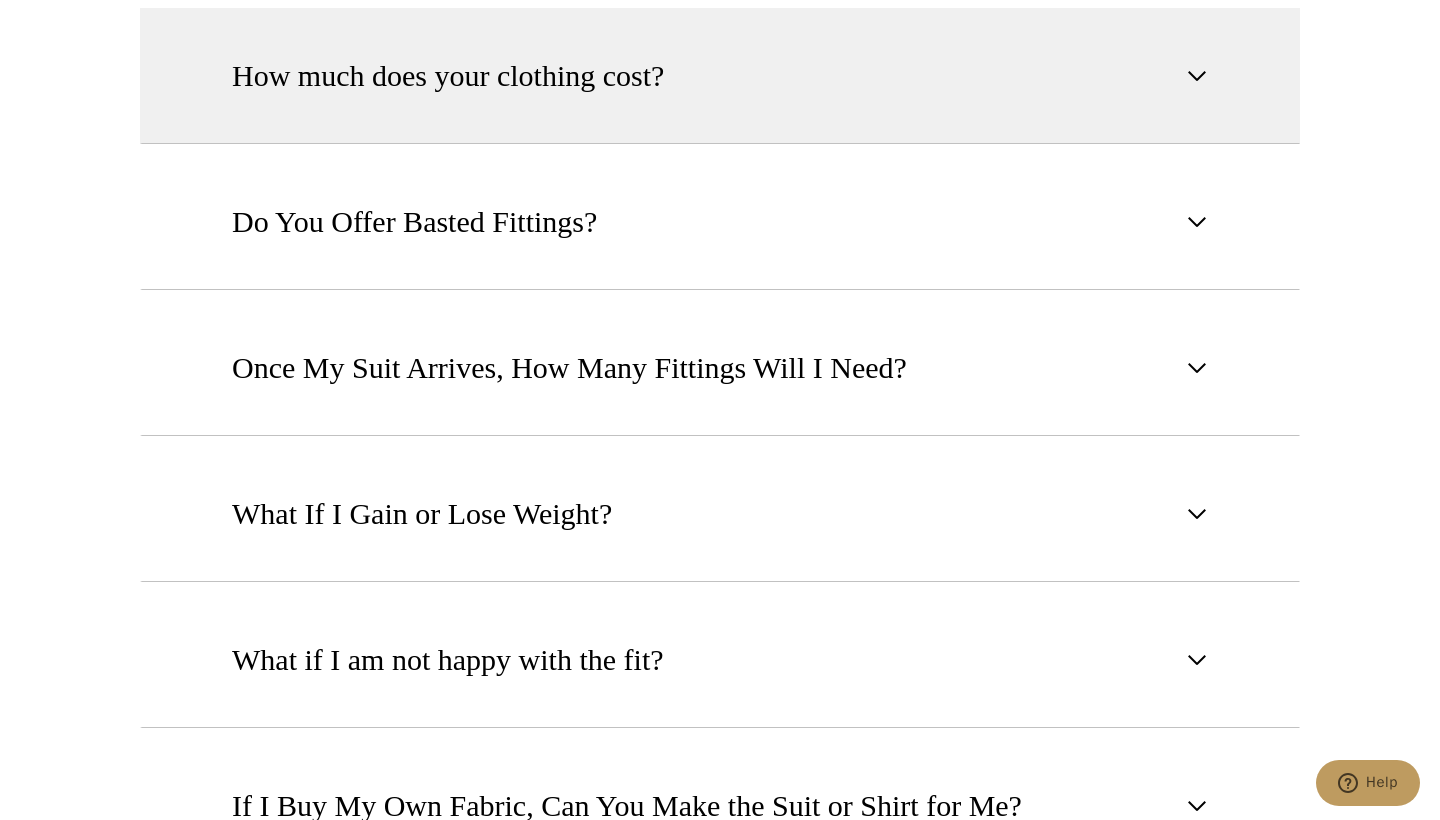 scroll, scrollTop: 2157, scrollLeft: 0, axis: vertical 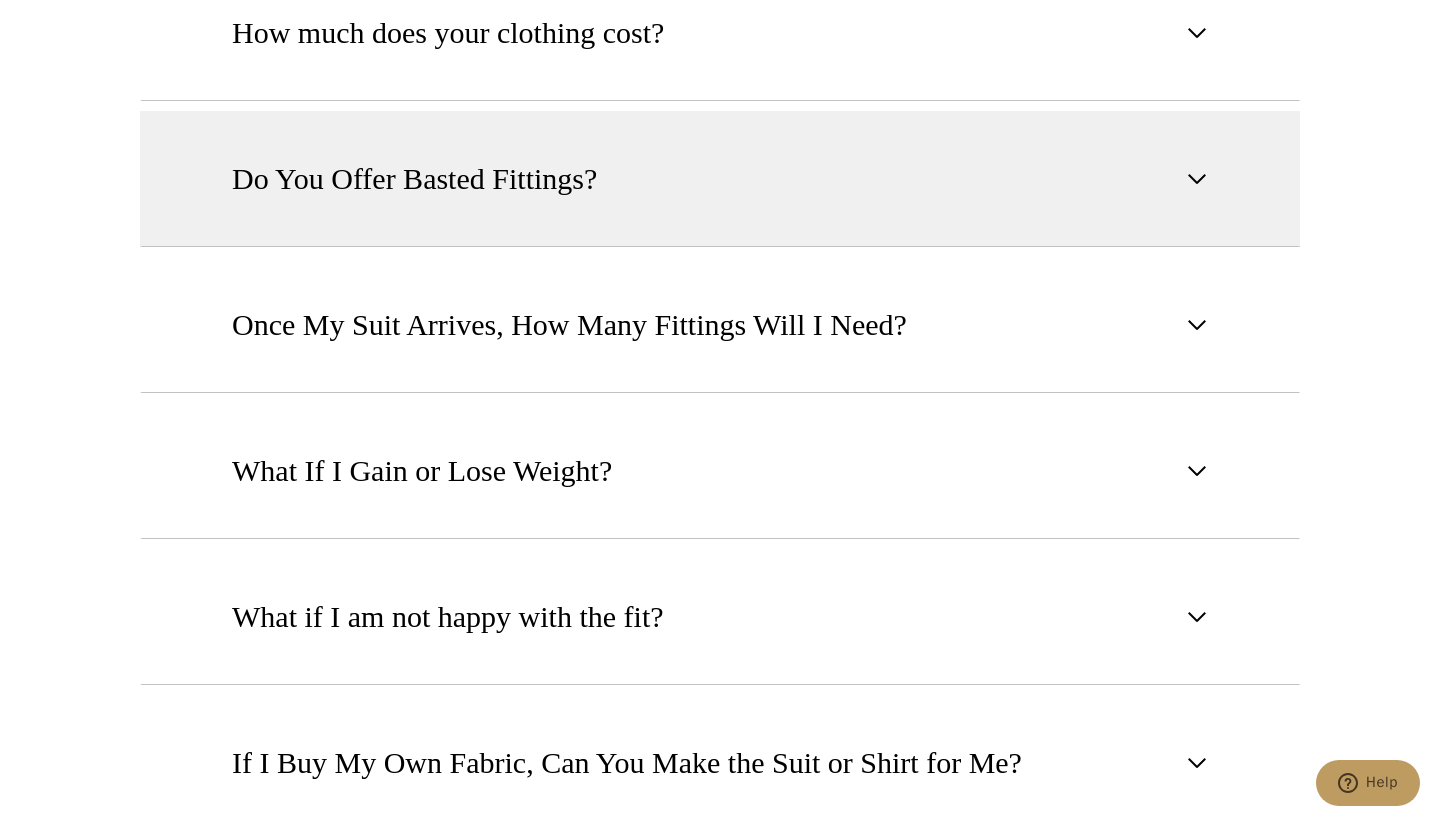 click on "Do You Offer Basted Fittings?" at bounding box center (414, 179) 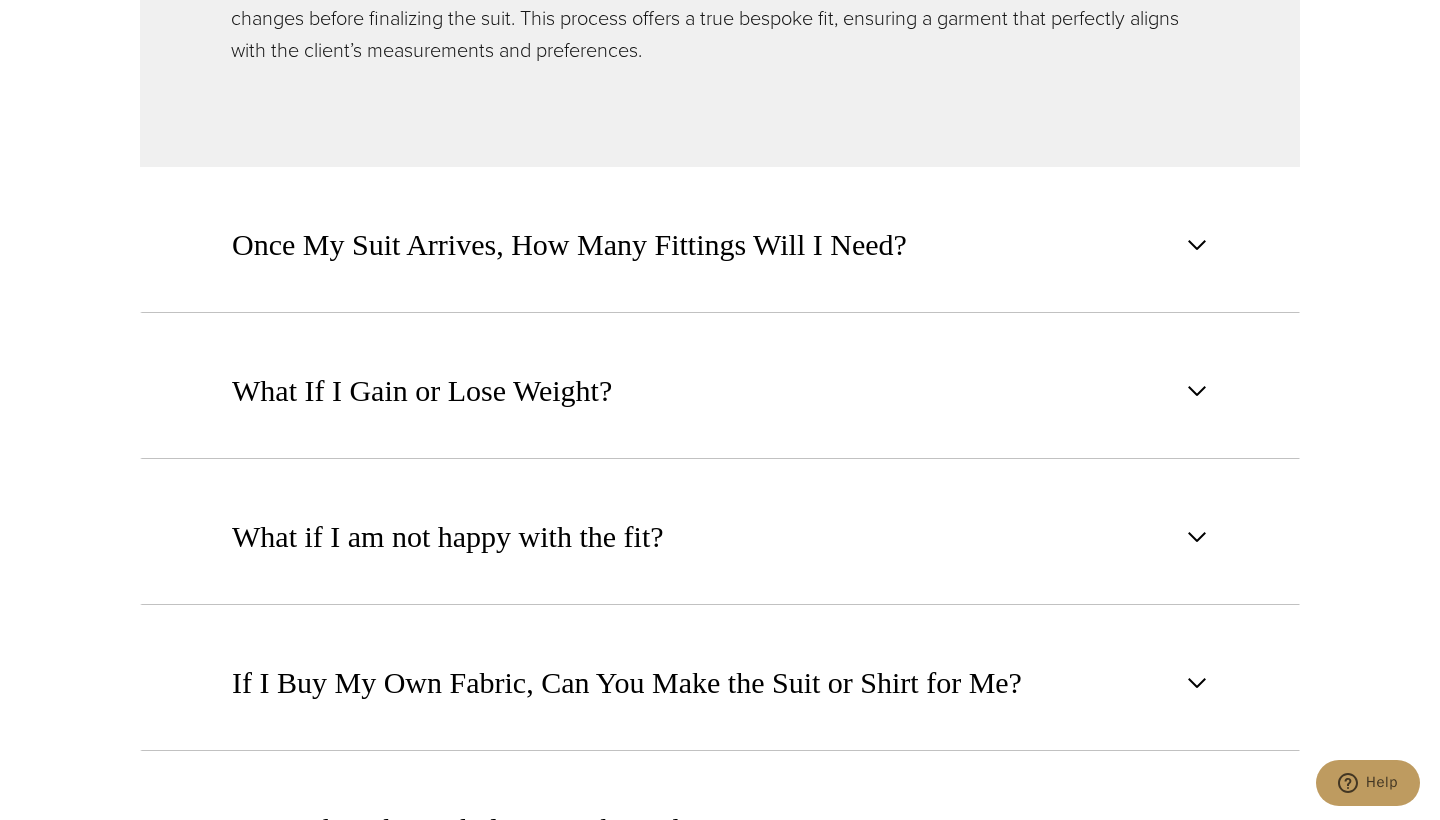 scroll, scrollTop: 1973, scrollLeft: 0, axis: vertical 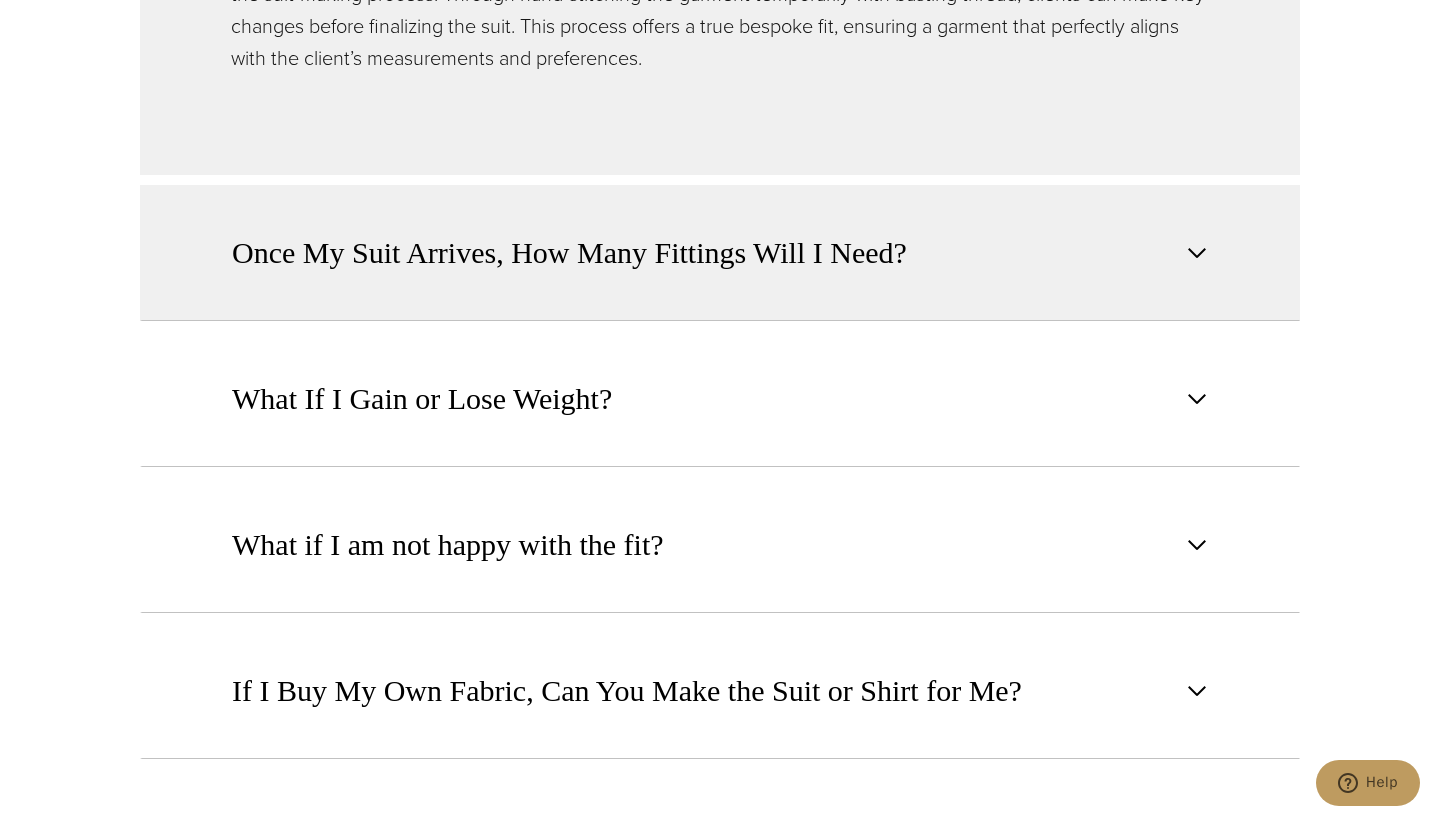 click on "Once My Suit Arrives, How Many Fittings Will I Need?" at bounding box center (569, 253) 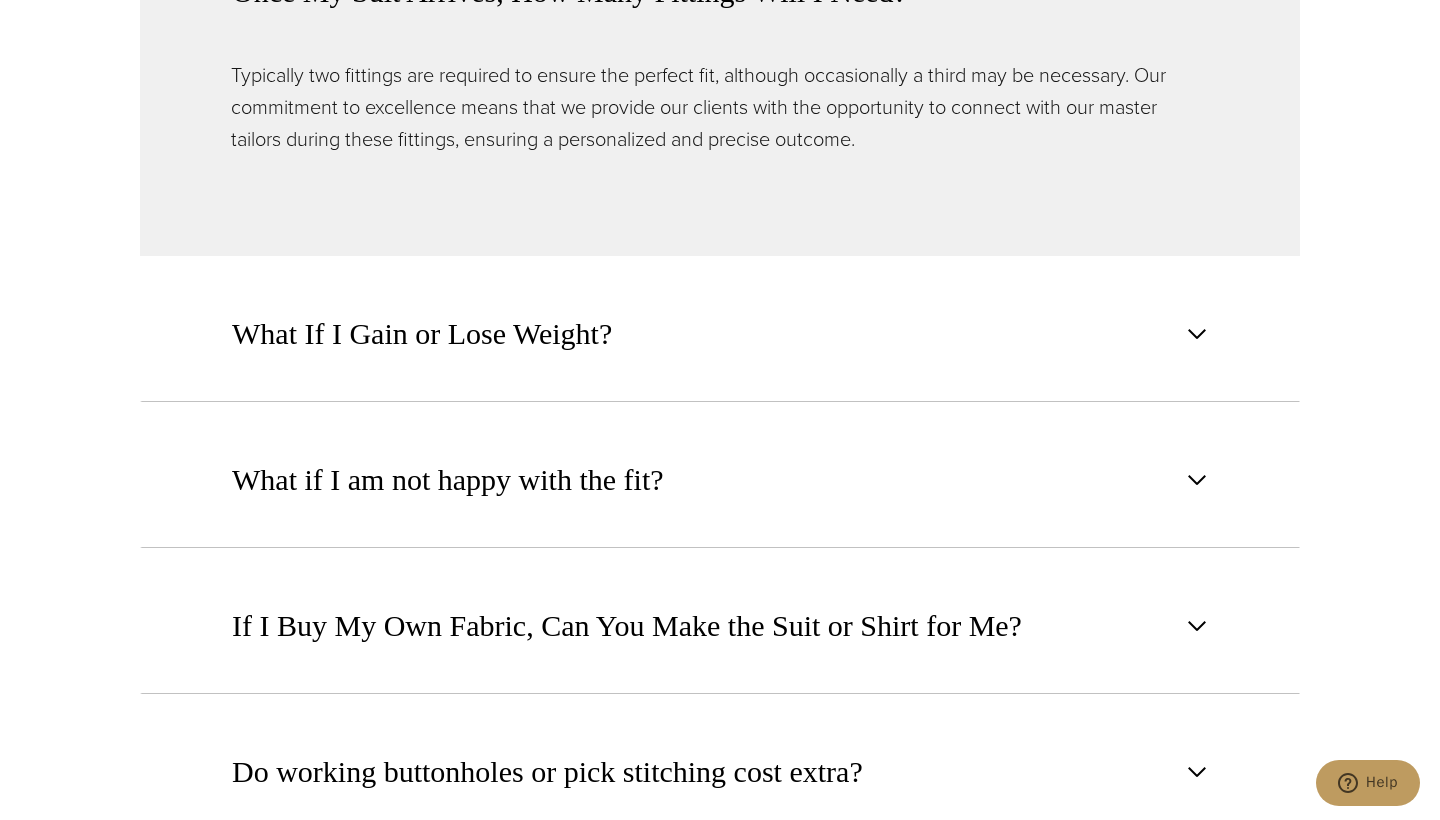 scroll, scrollTop: 2013, scrollLeft: 0, axis: vertical 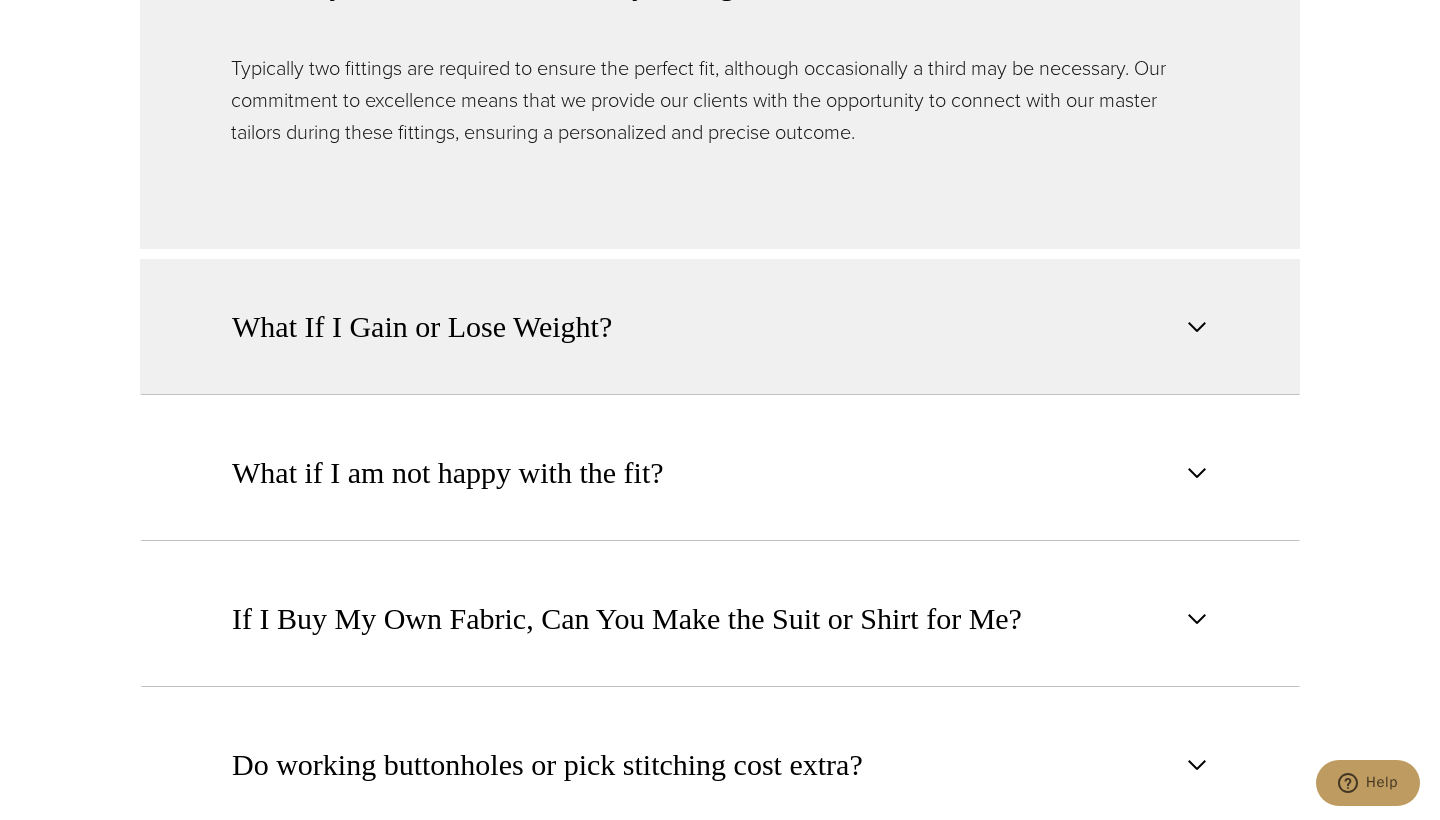 click on "What If I Gain or Lose Weight?" at bounding box center [422, 327] 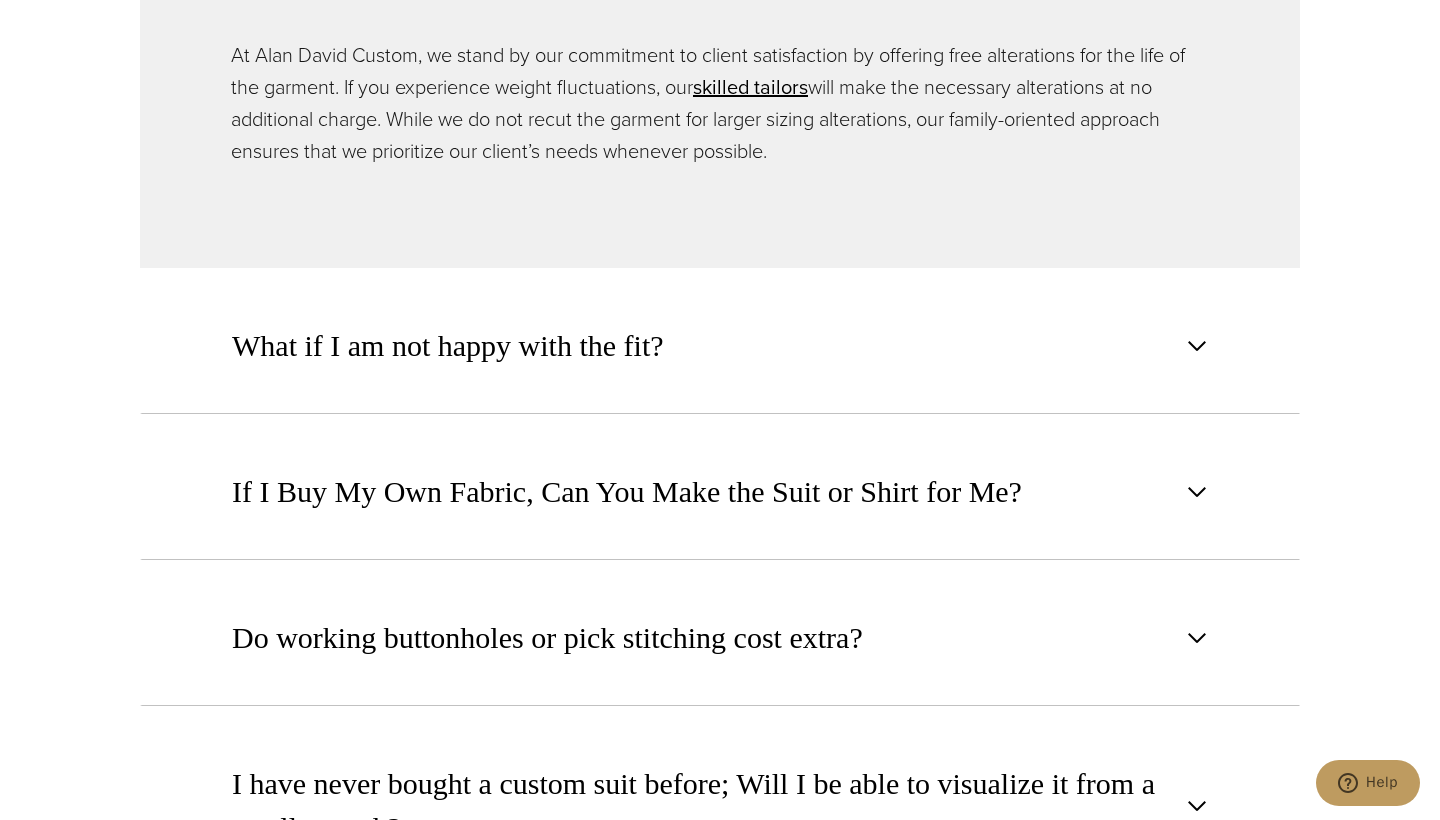 scroll, scrollTop: 2192, scrollLeft: 0, axis: vertical 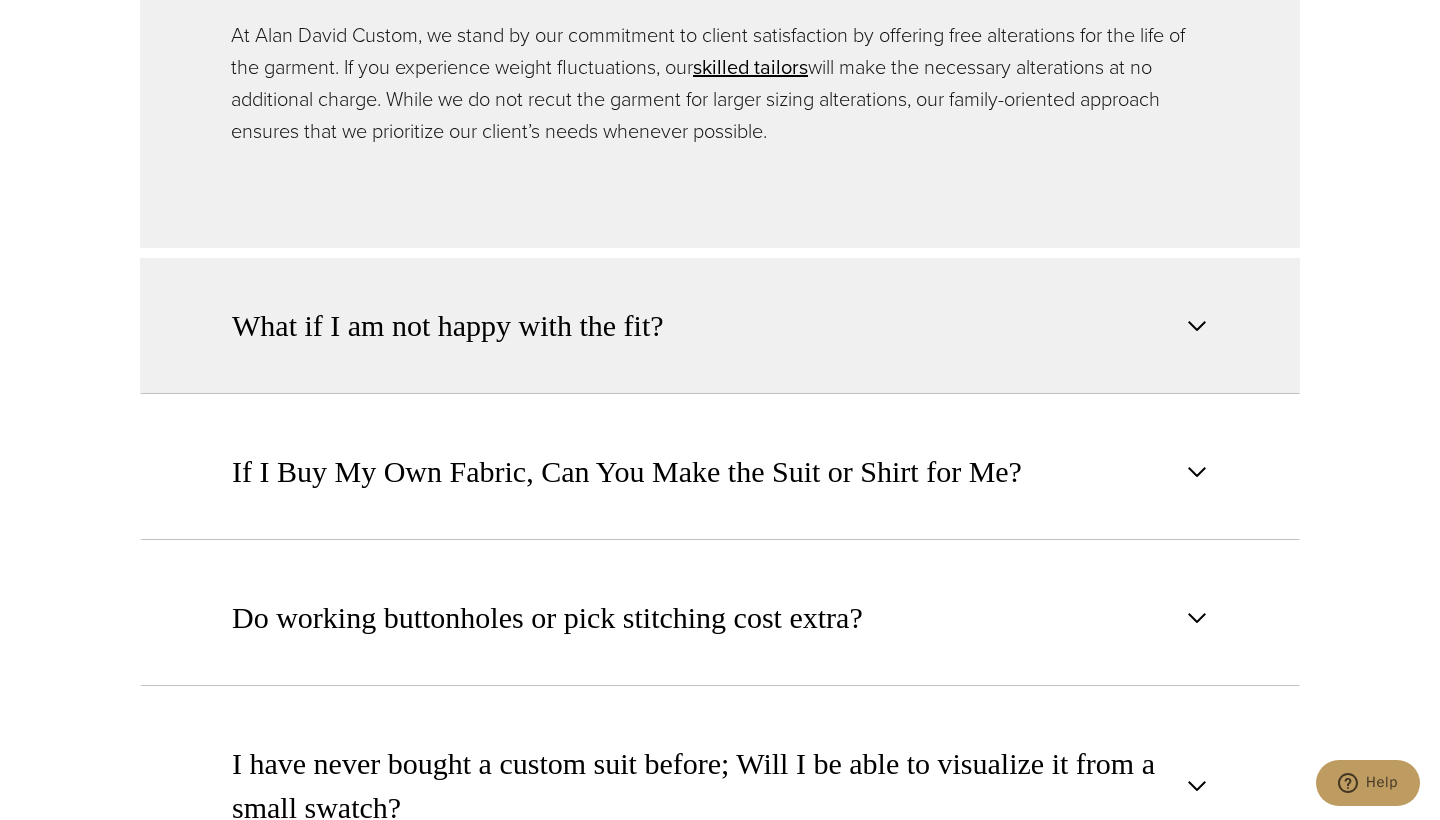 click on "What if I am not happy with the fit?" at bounding box center [448, 326] 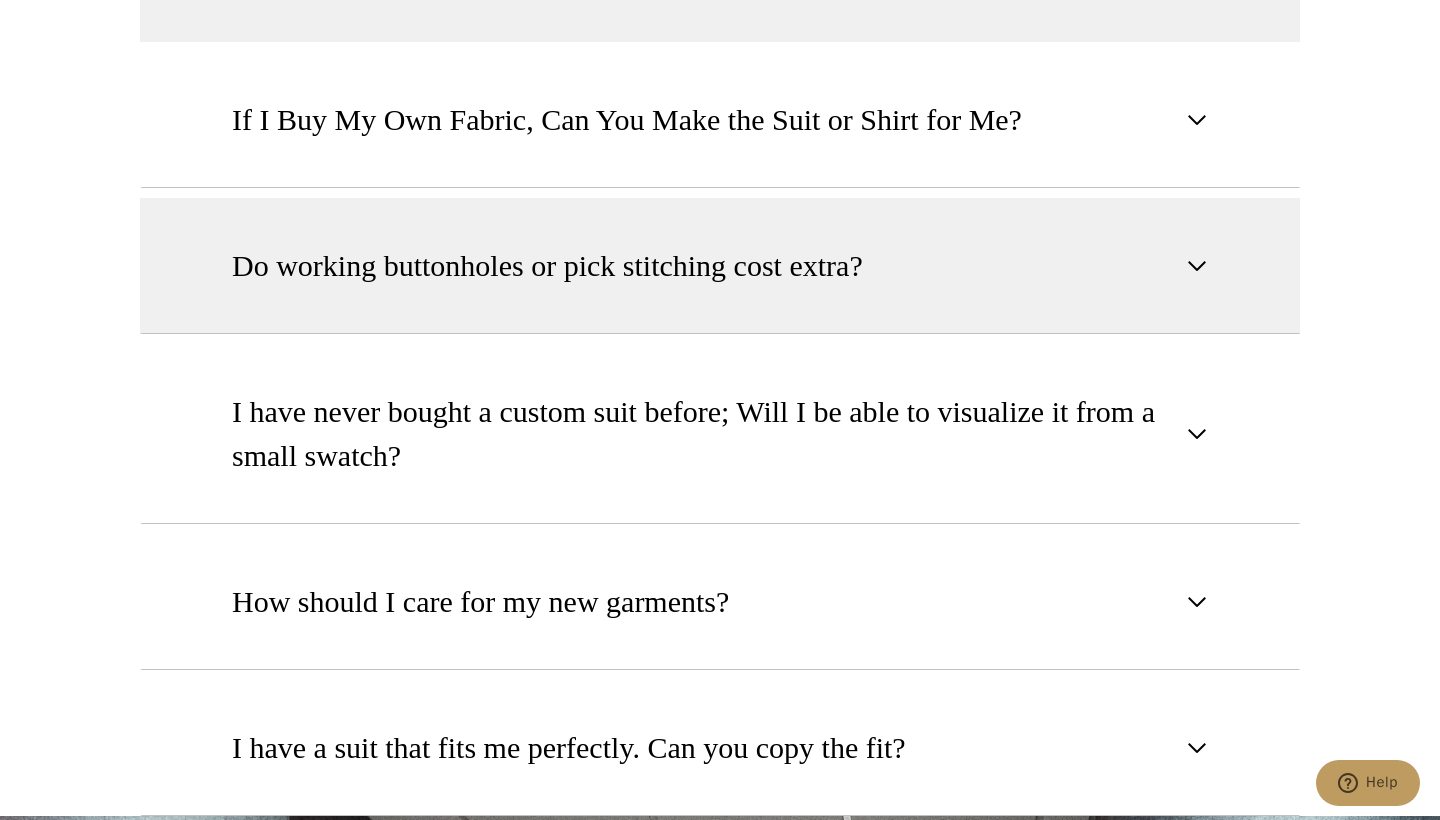 scroll, scrollTop: 2512, scrollLeft: 0, axis: vertical 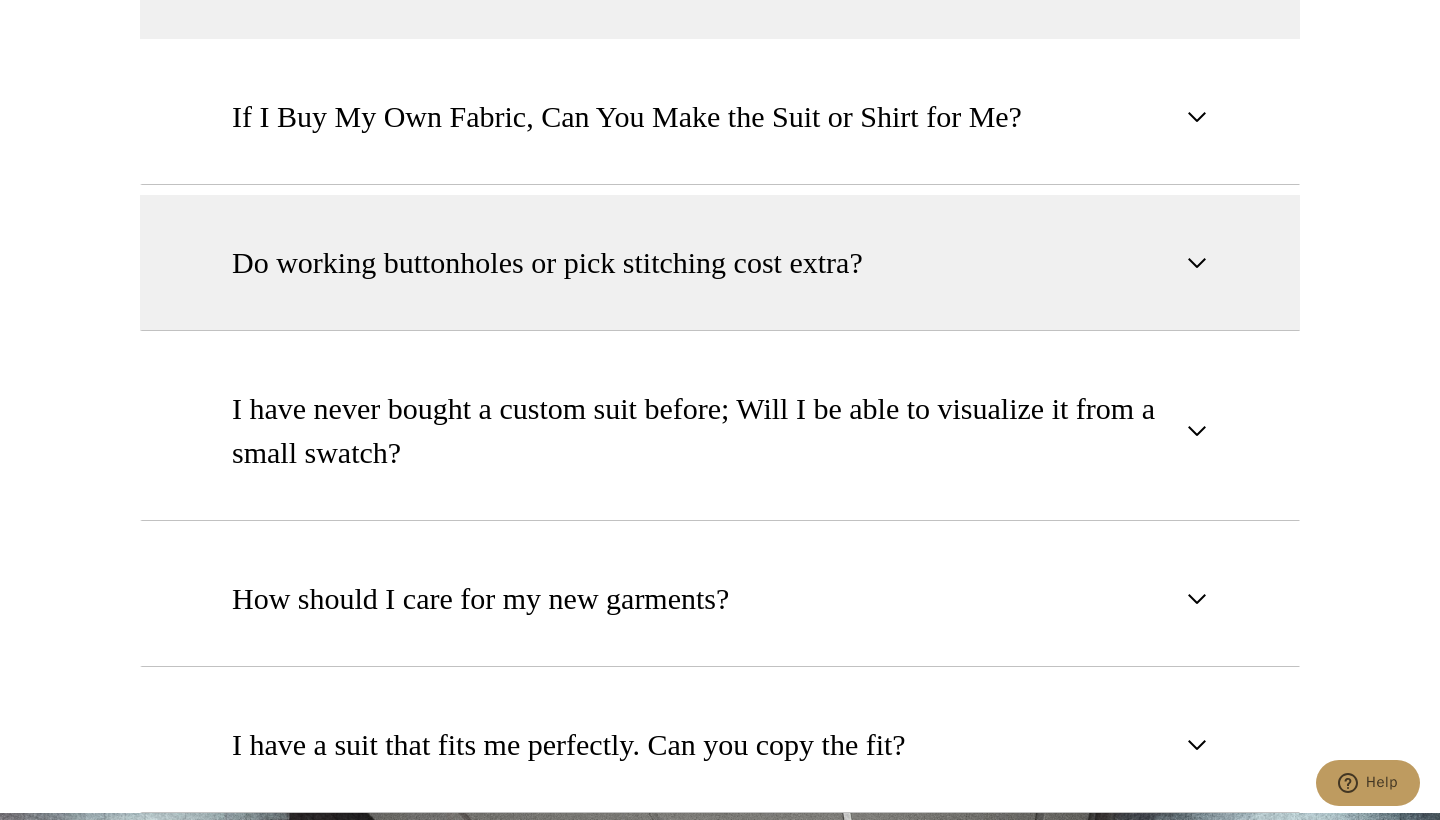 click on "Do working buttonholes or pick stitching cost extra?" at bounding box center [720, 263] 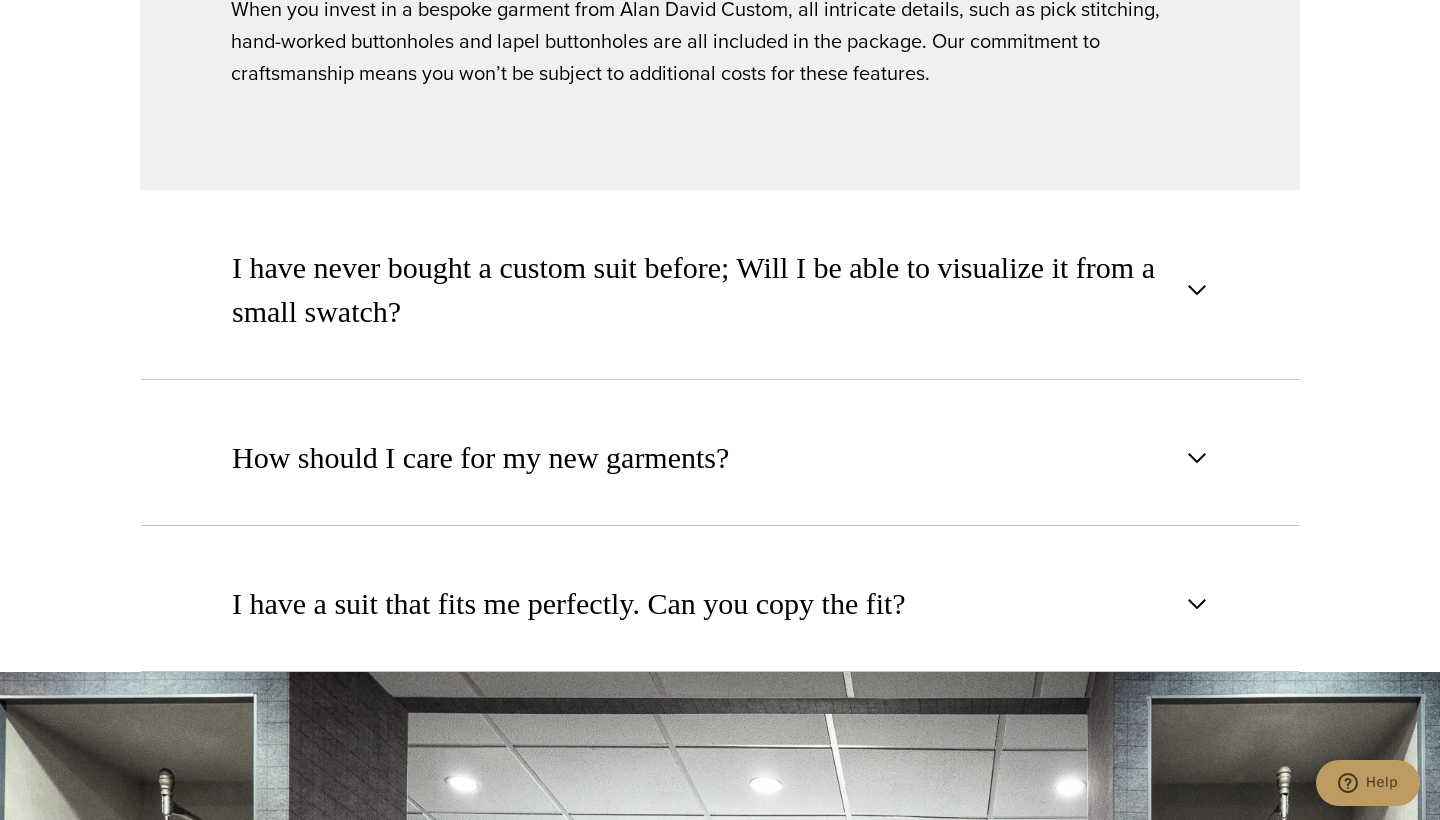 scroll, scrollTop: 2656, scrollLeft: 0, axis: vertical 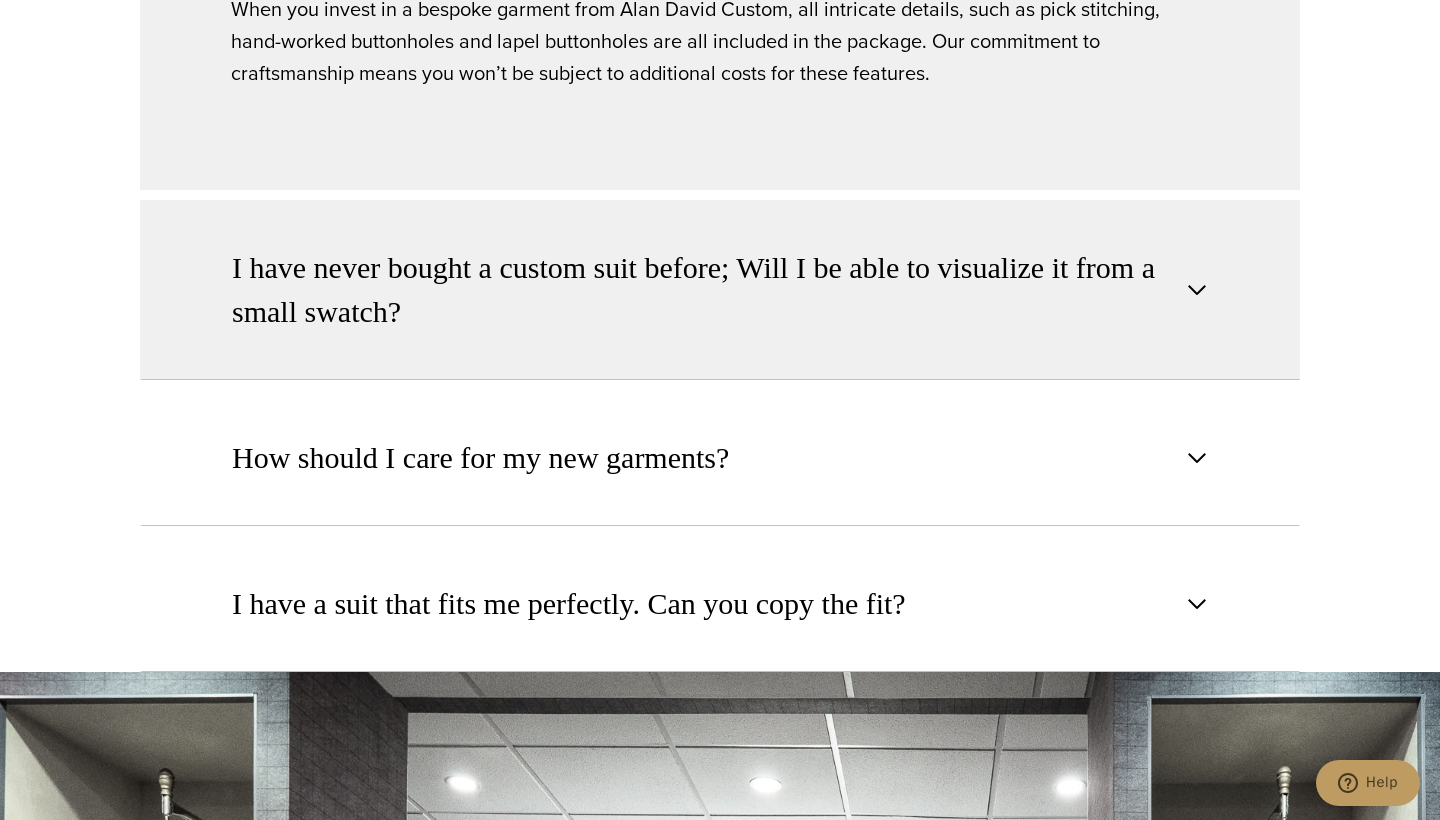 click on "I have never bought a custom suit before; Will I be able to visualize it from a small swatch?" at bounding box center (703, 290) 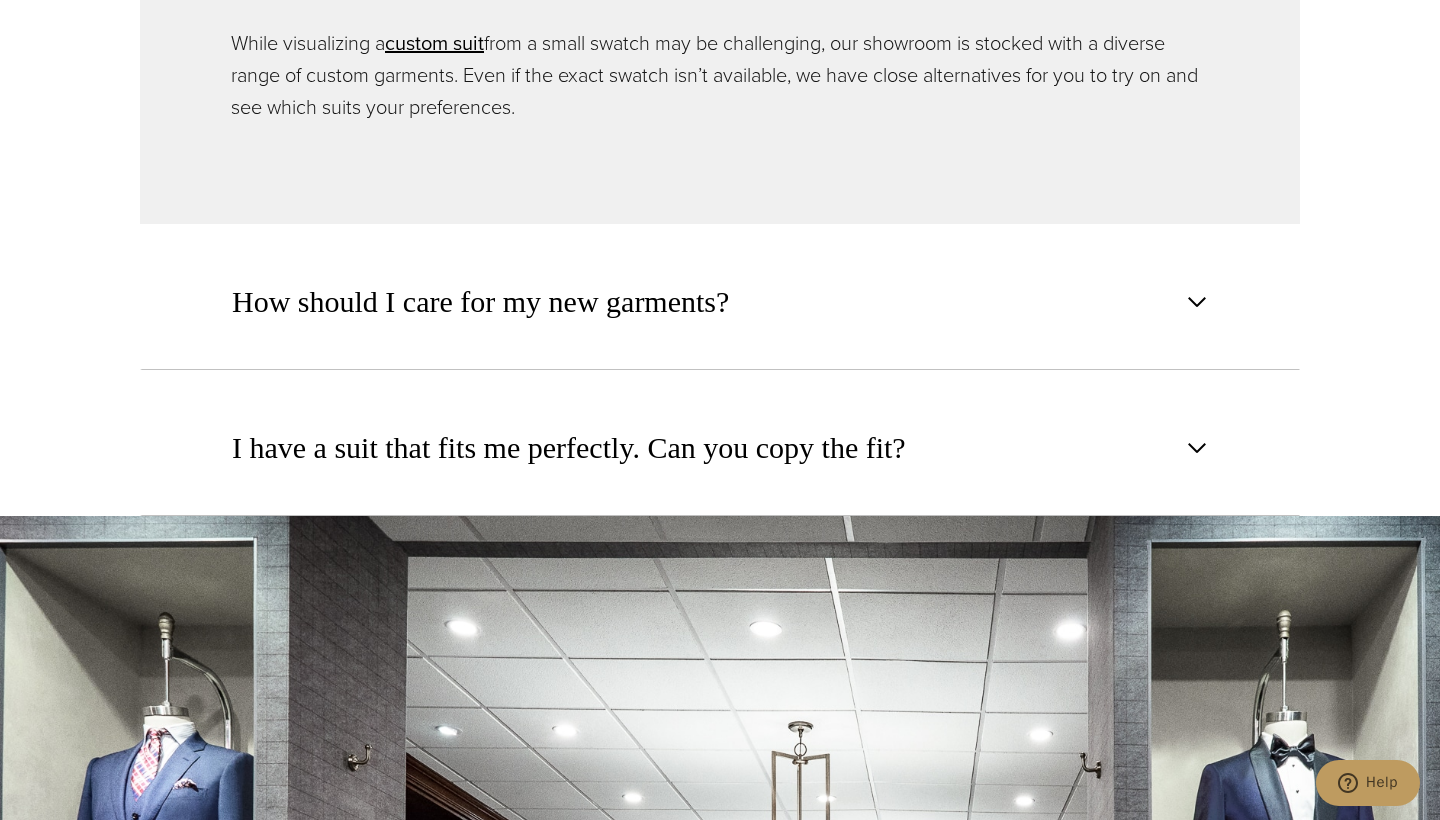 scroll, scrollTop: 2816, scrollLeft: 0, axis: vertical 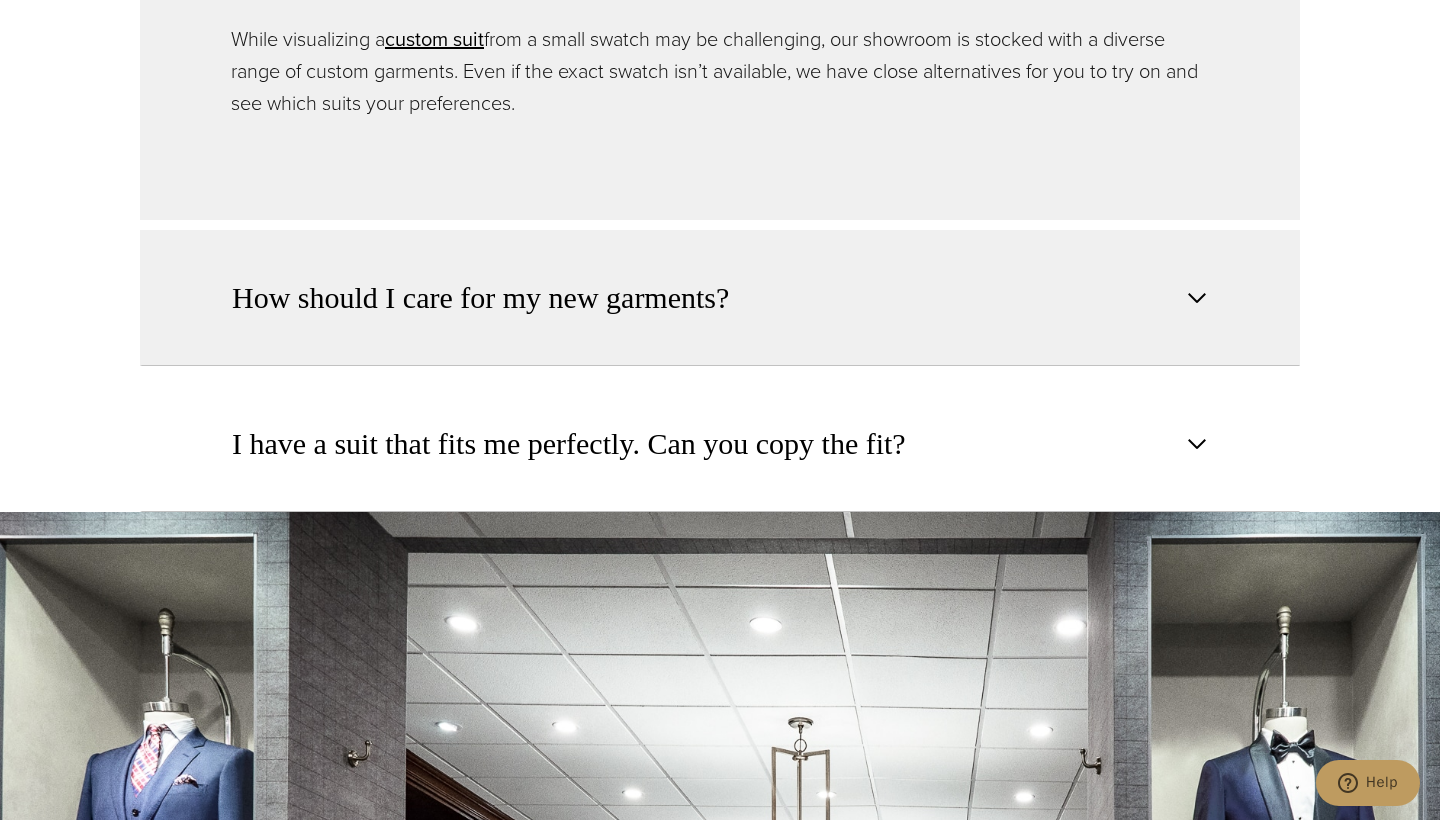 click on "How should I care for my new garments?" at bounding box center (480, 298) 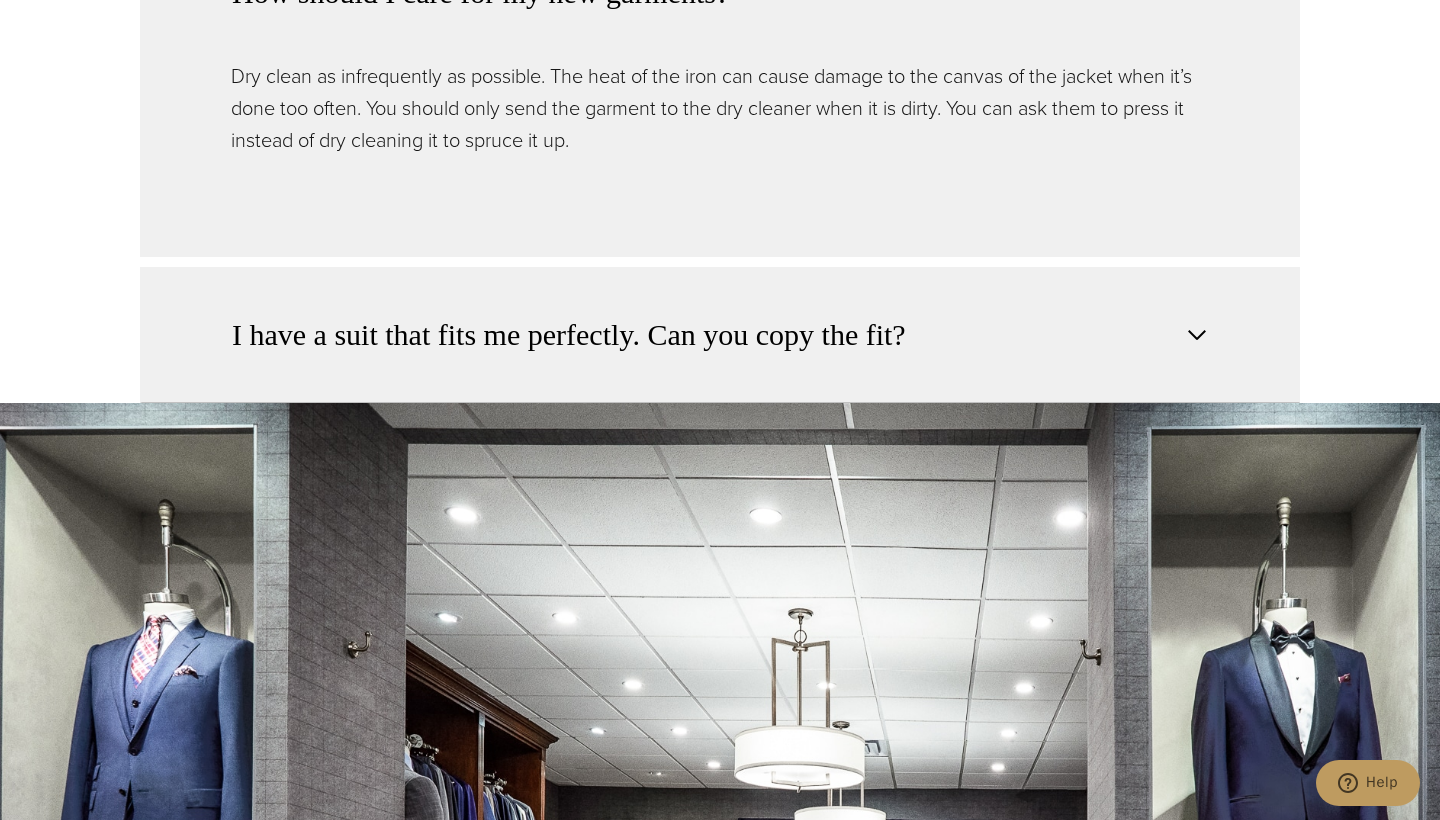 scroll, scrollTop: 2894, scrollLeft: 0, axis: vertical 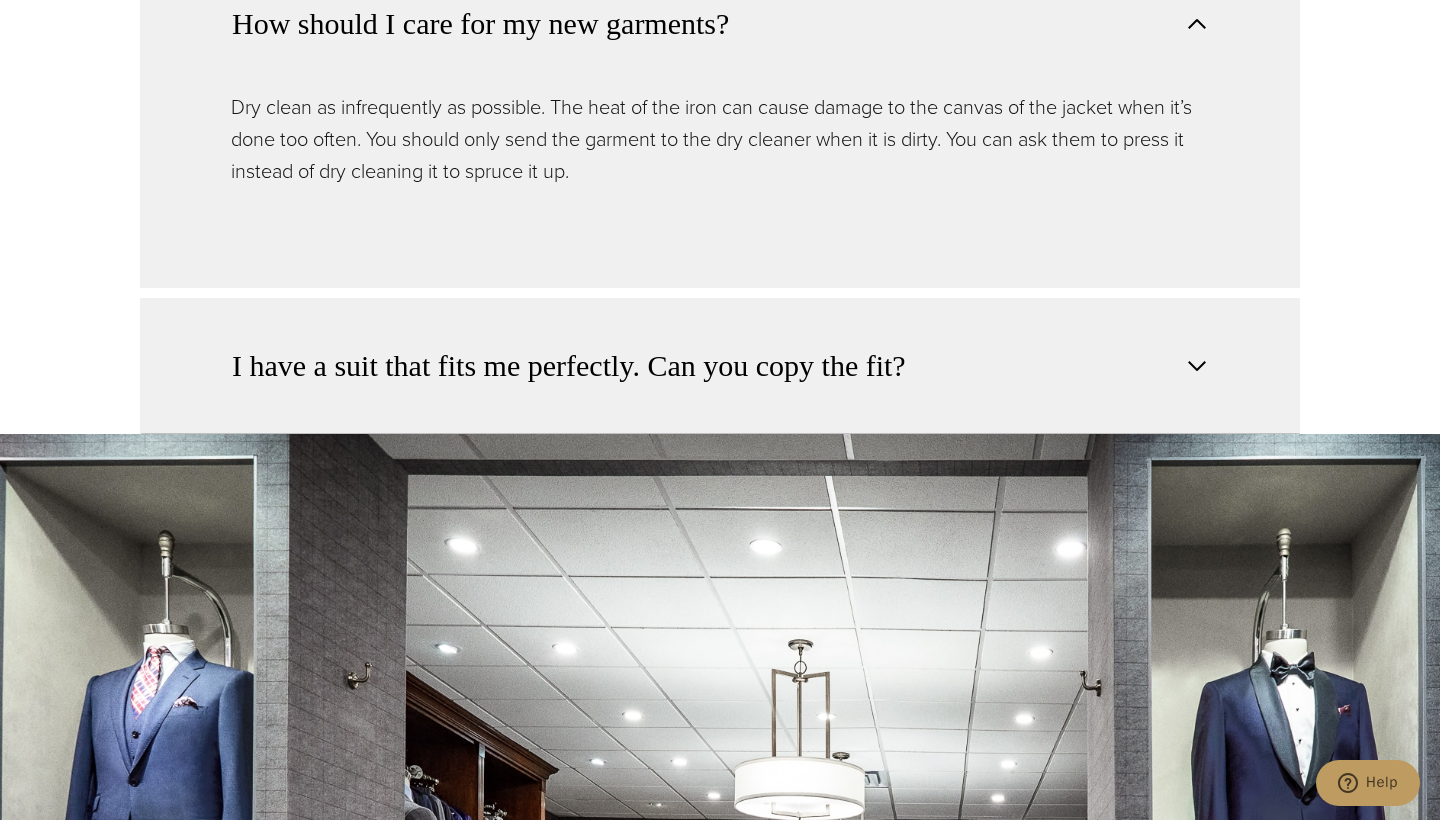 click on "I have a suit that fits me perfectly. Can you copy the fit?" at bounding box center [569, 366] 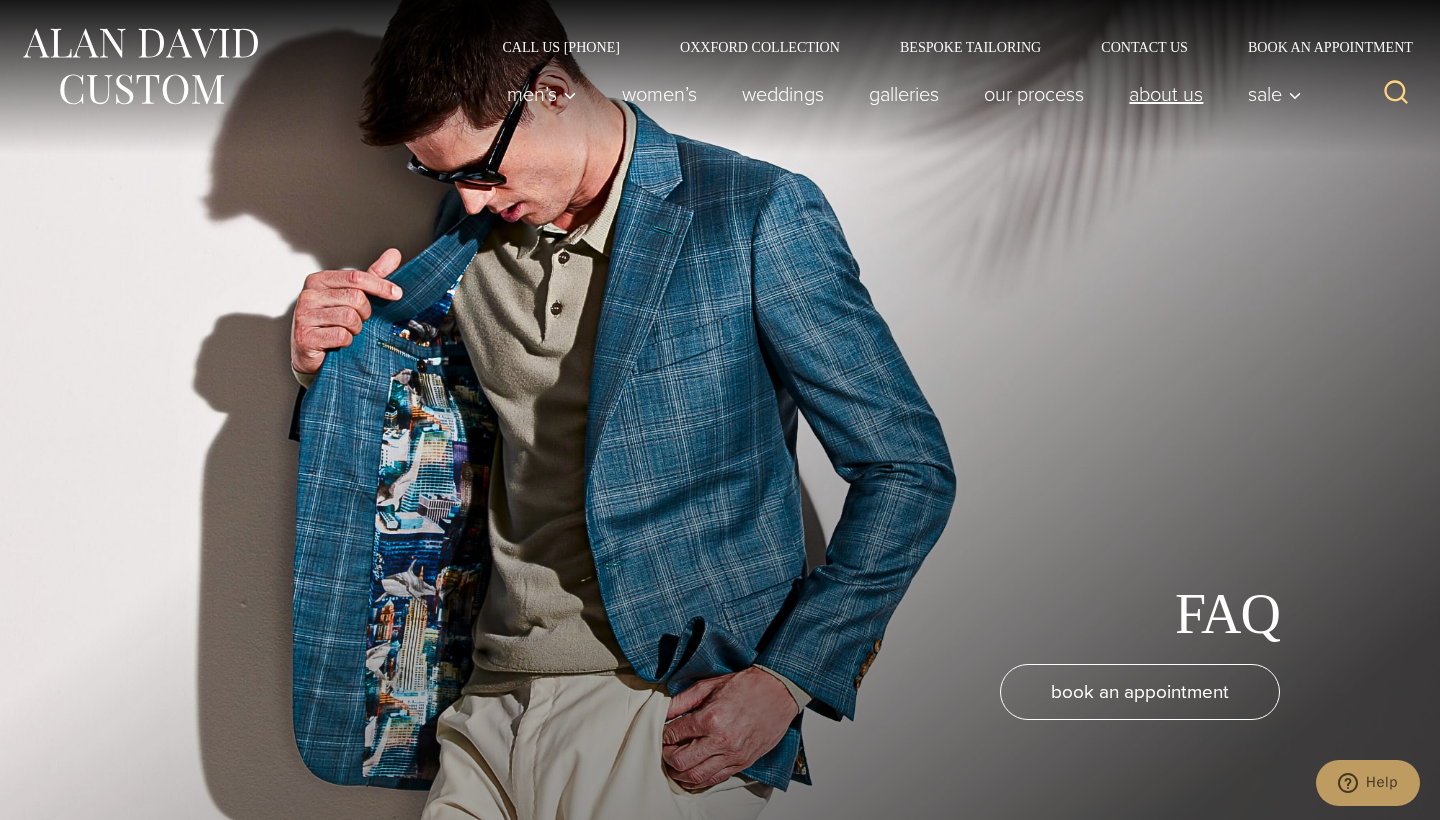 scroll, scrollTop: 0, scrollLeft: 0, axis: both 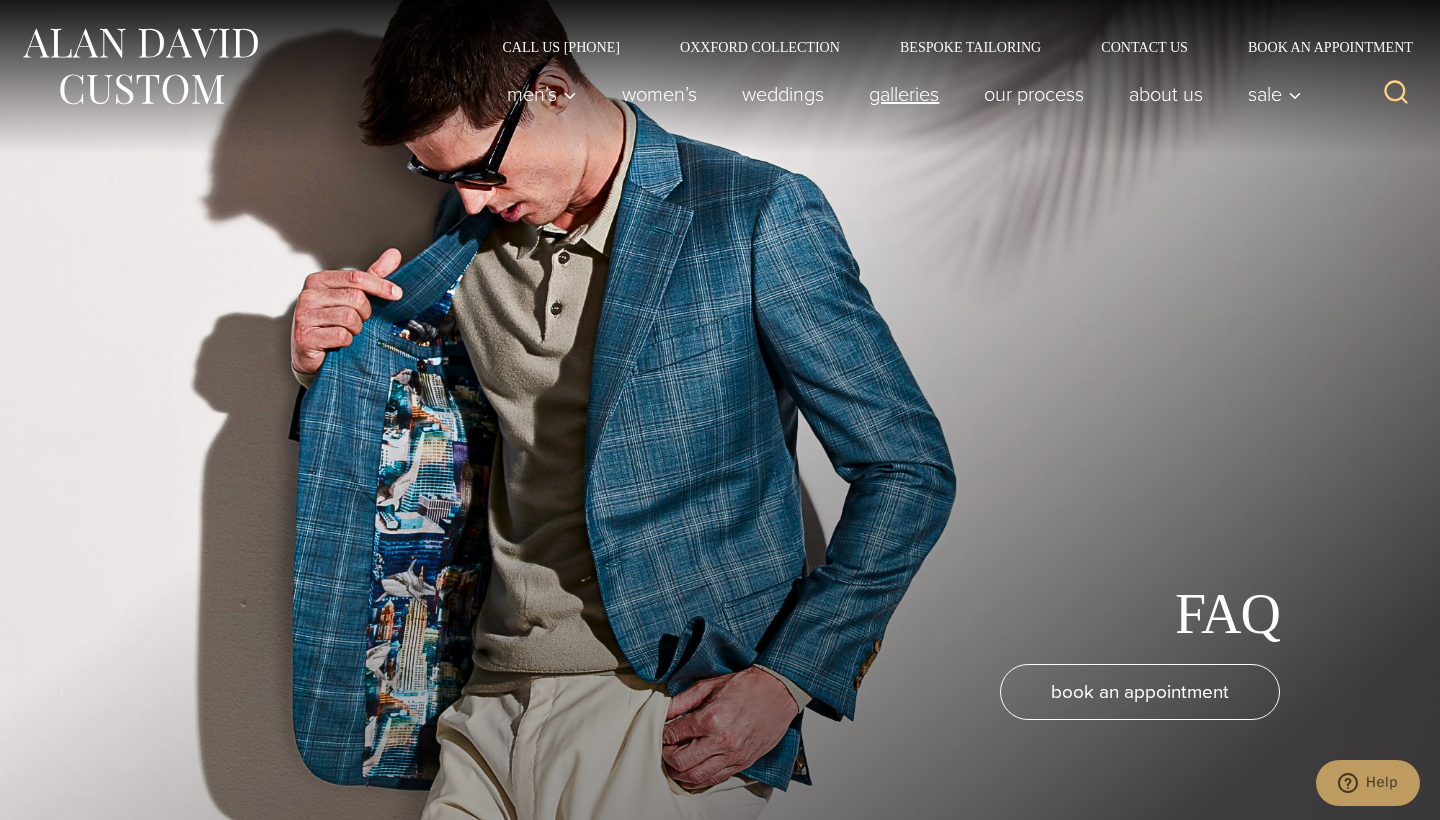 click on "Galleries" at bounding box center [904, 94] 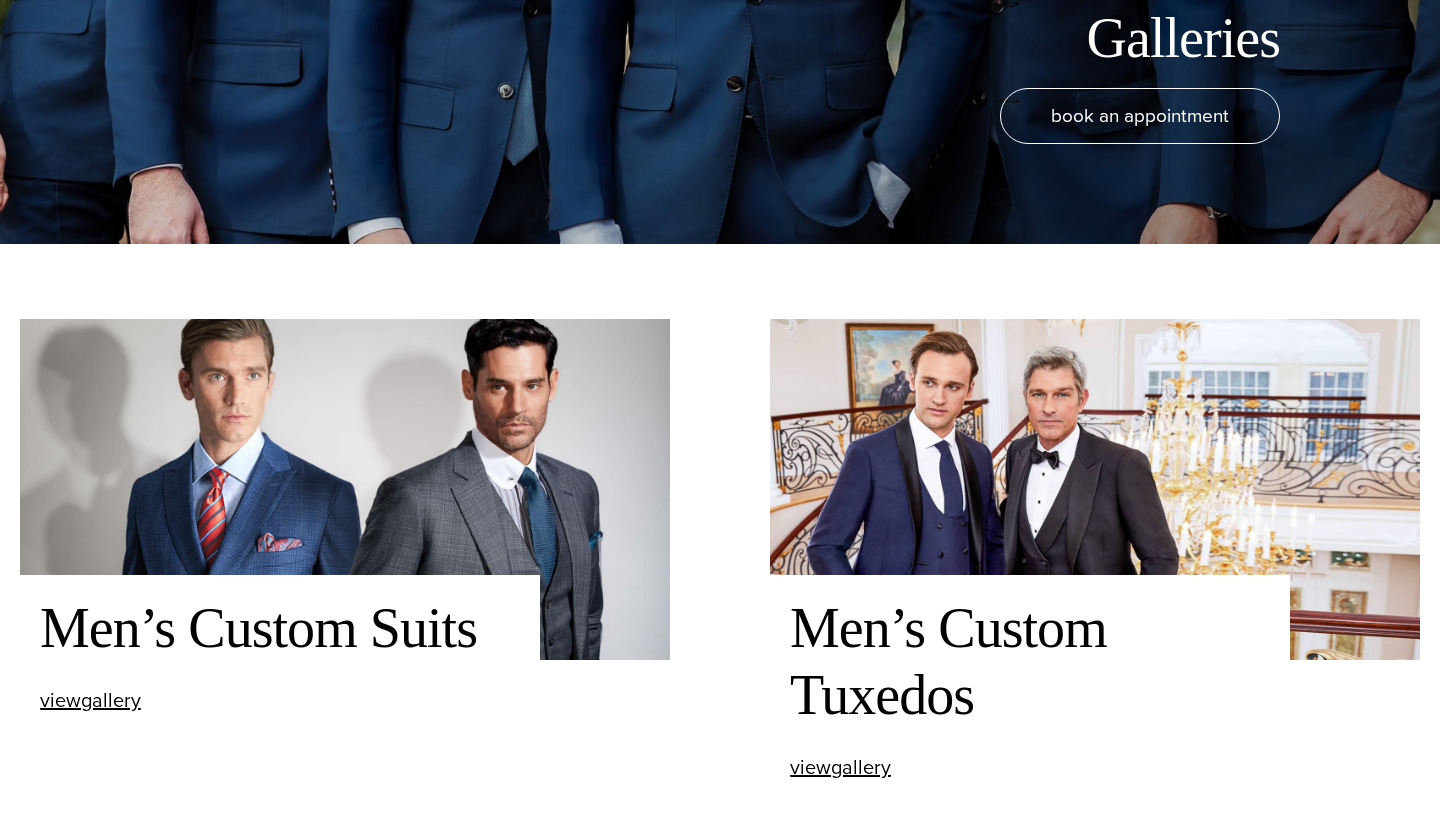 scroll, scrollTop: 659, scrollLeft: 0, axis: vertical 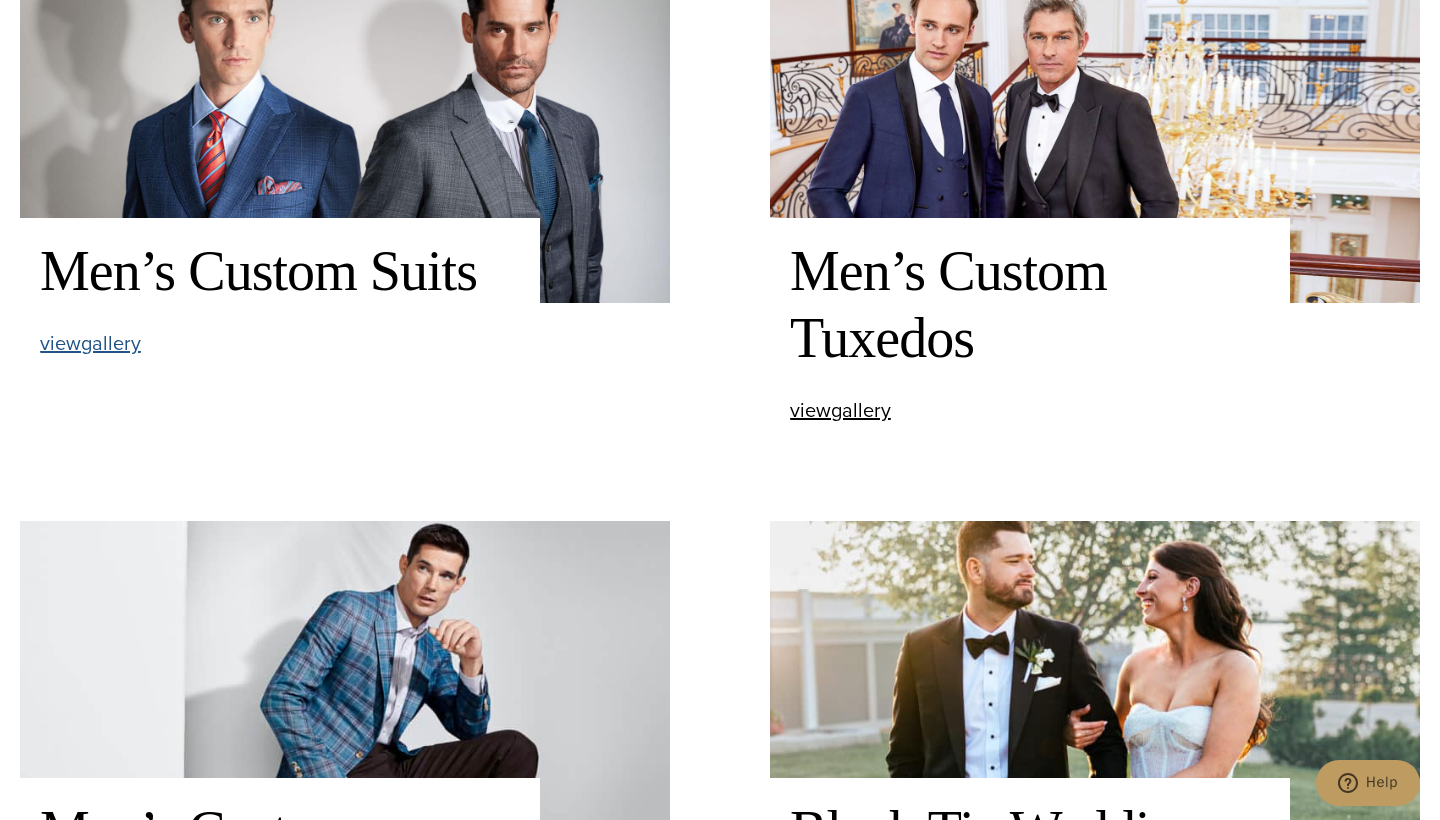 click on "view  Men’s Custom Suits  gallery" at bounding box center [90, 343] 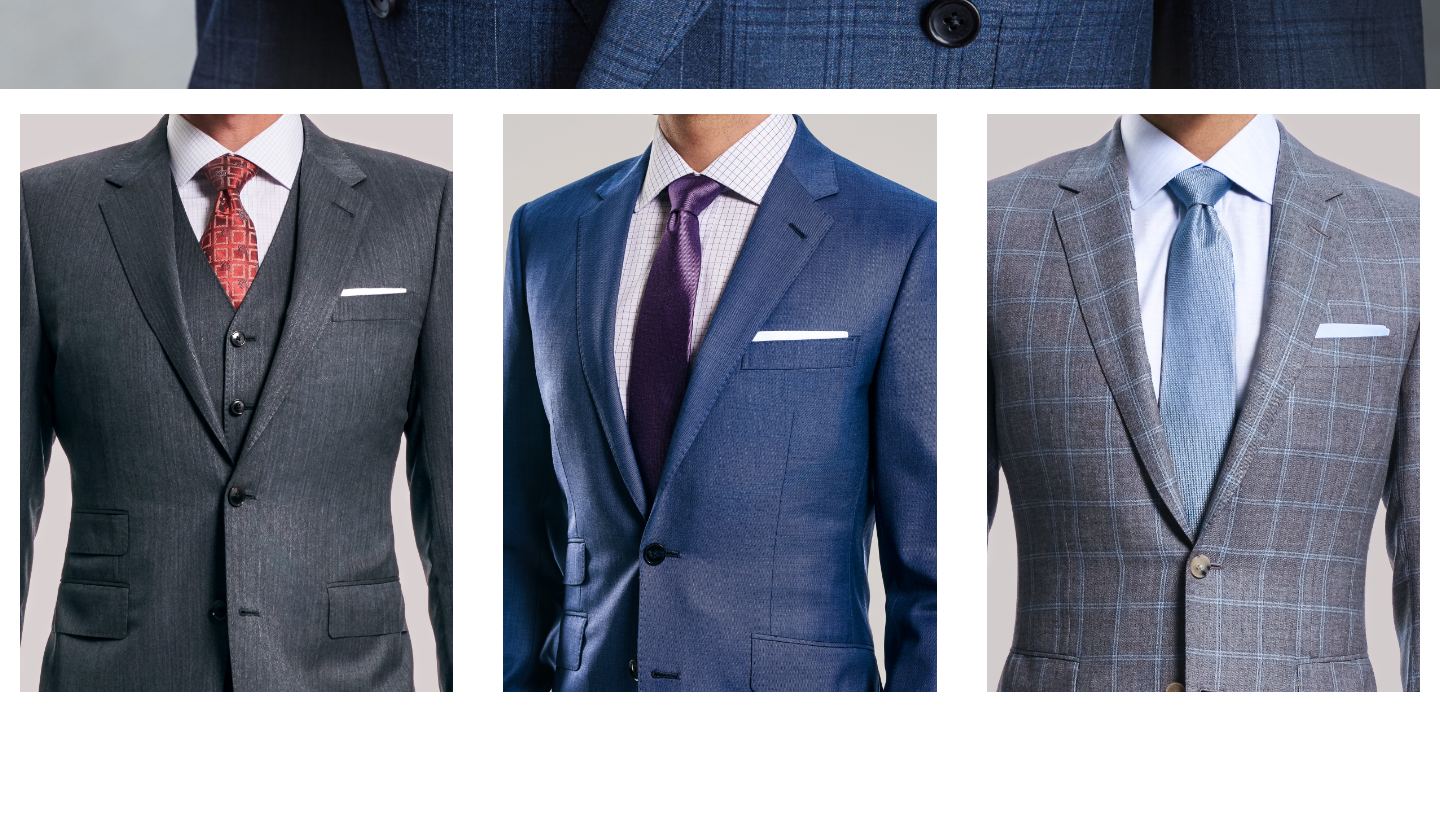 scroll, scrollTop: 1276, scrollLeft: 0, axis: vertical 